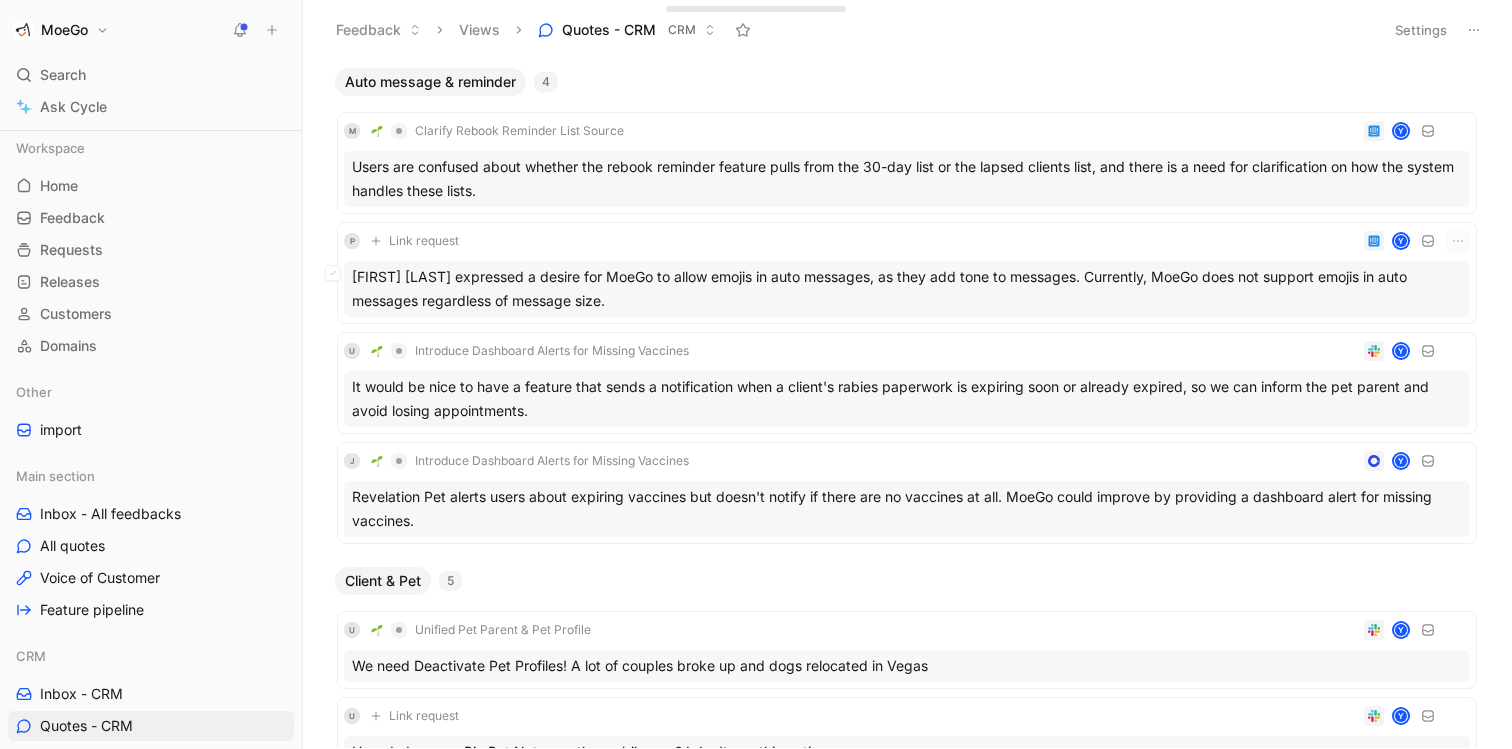 scroll, scrollTop: 0, scrollLeft: 0, axis: both 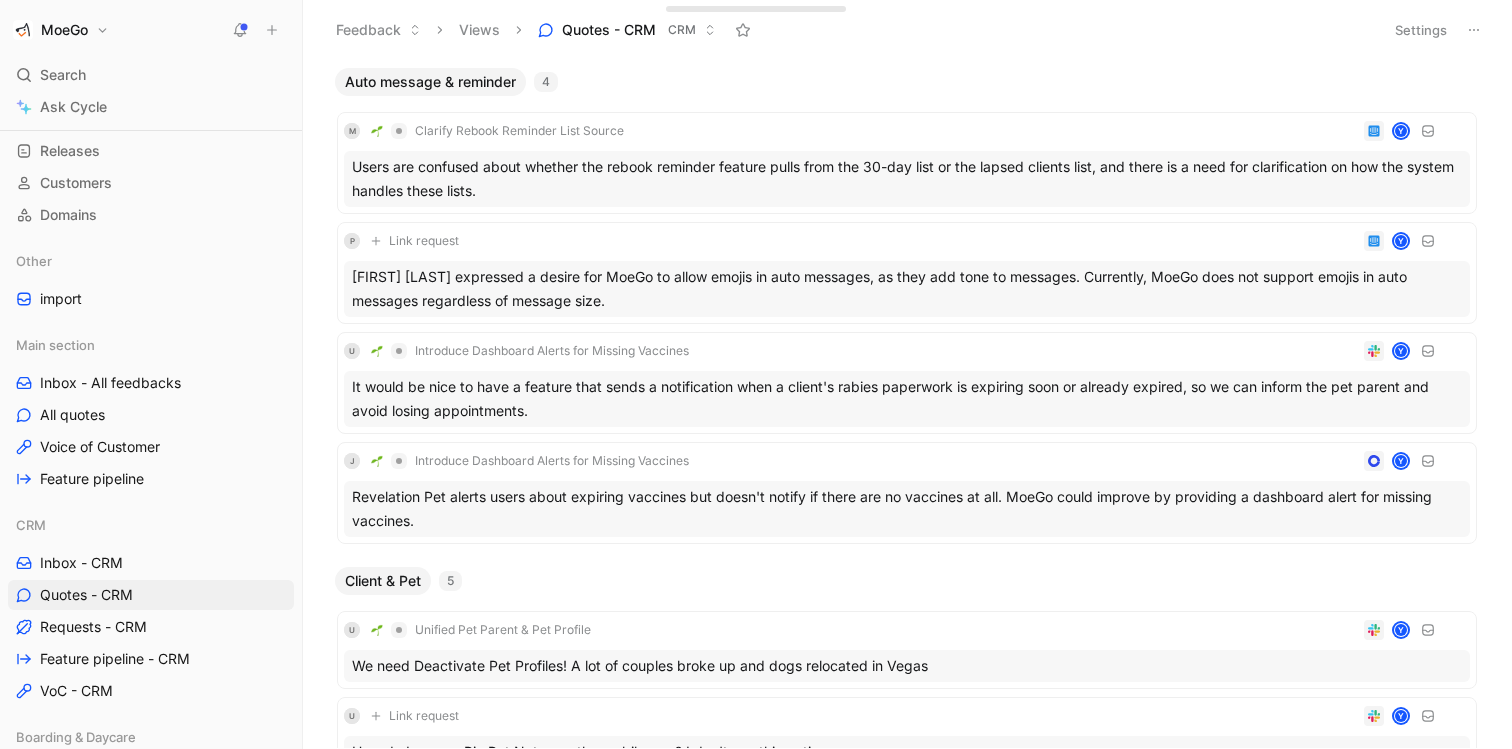 click on "Auto message & reminder 4" at bounding box center (907, 82) 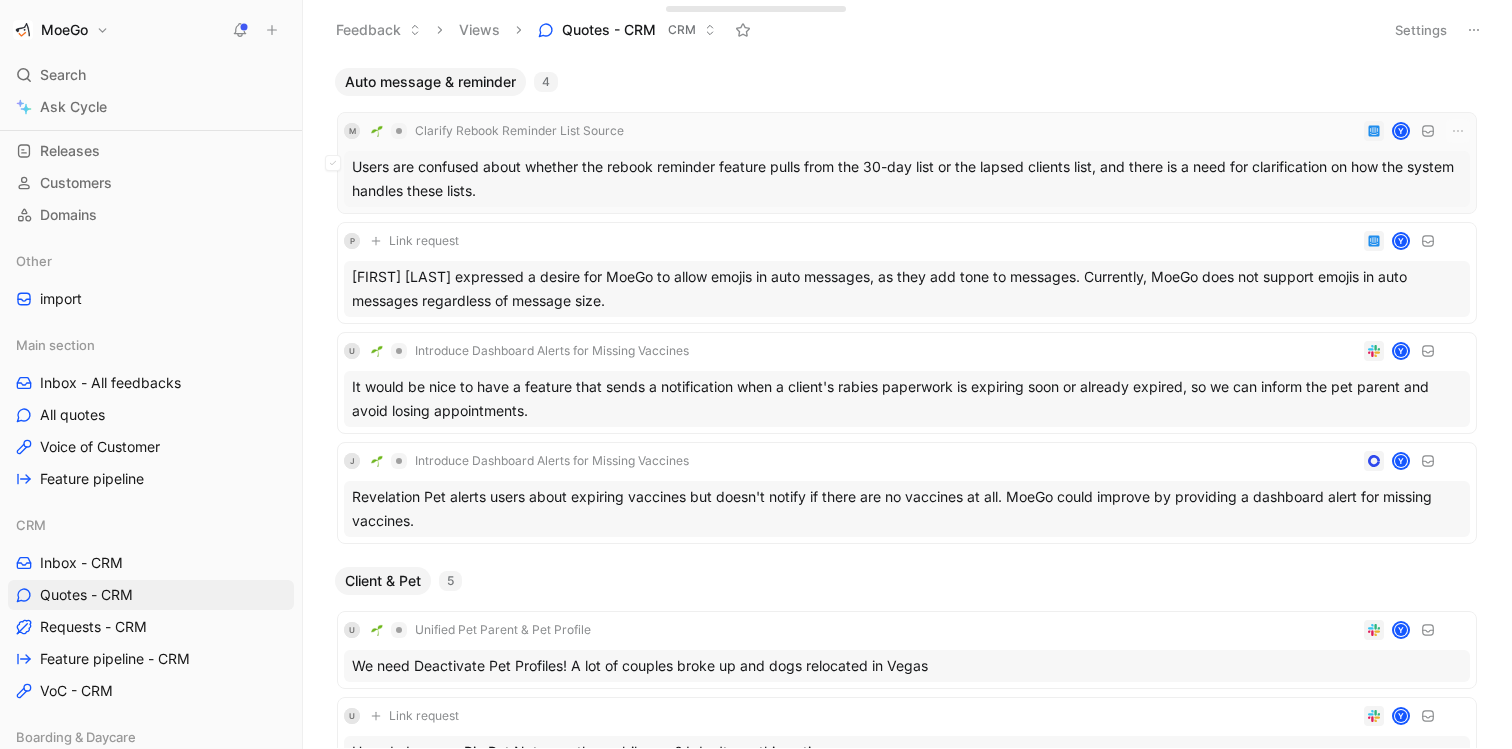 click on "Users are confused about whether the rebook reminder feature pulls from the 30-day list or the lapsed clients list, and there is a need for clarification on how the system handles these lists." at bounding box center (907, 179) 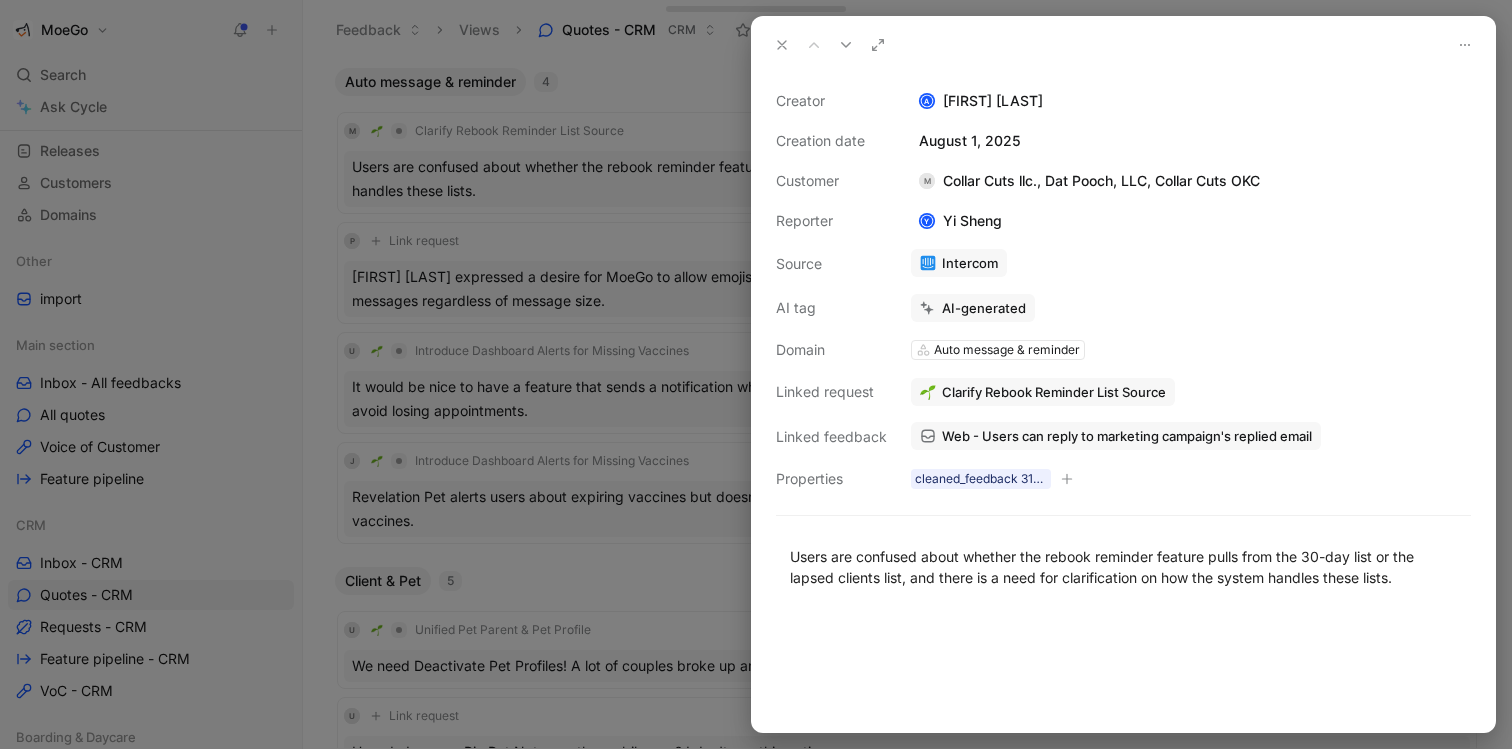 click on "Auto message & reminder" at bounding box center [1007, 350] 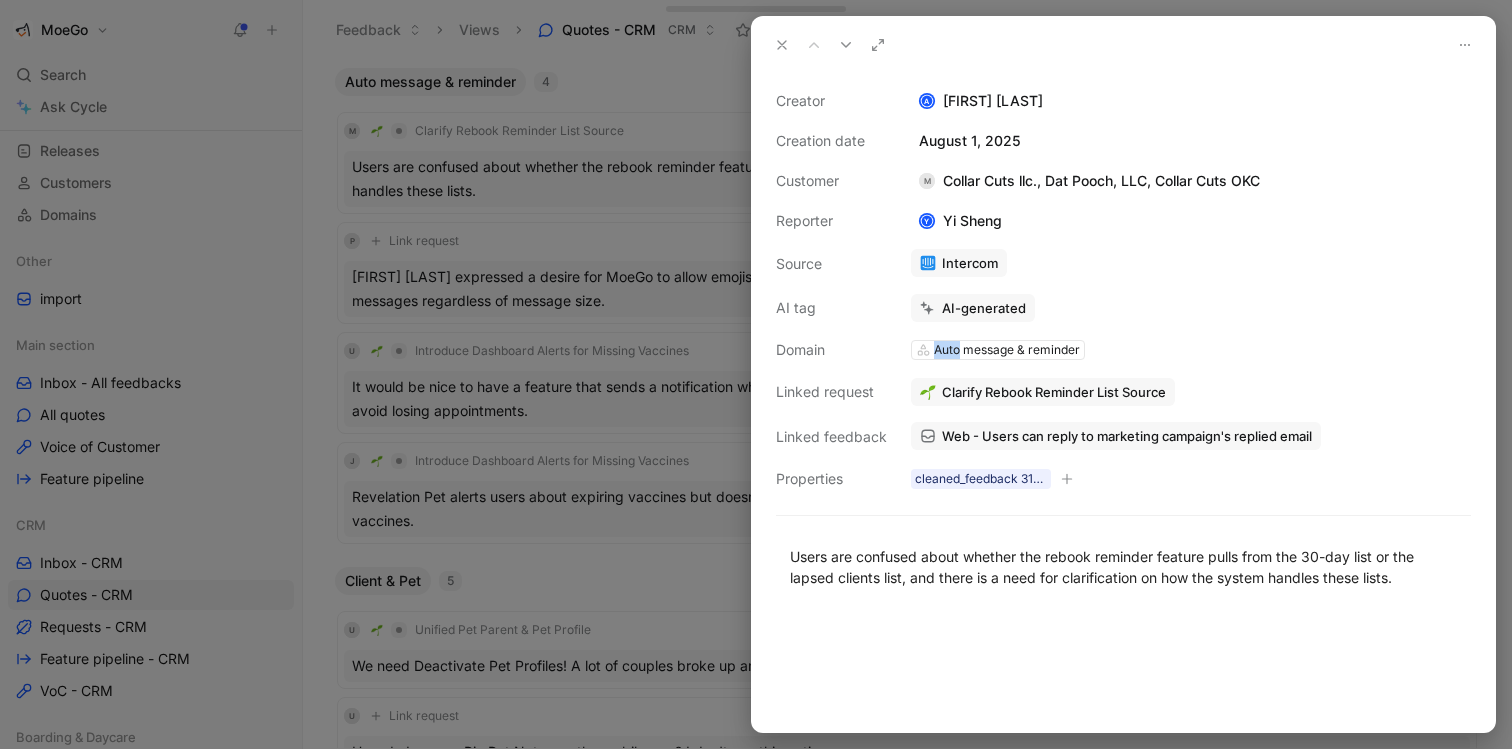 click on "Auto message & reminder" at bounding box center (1007, 350) 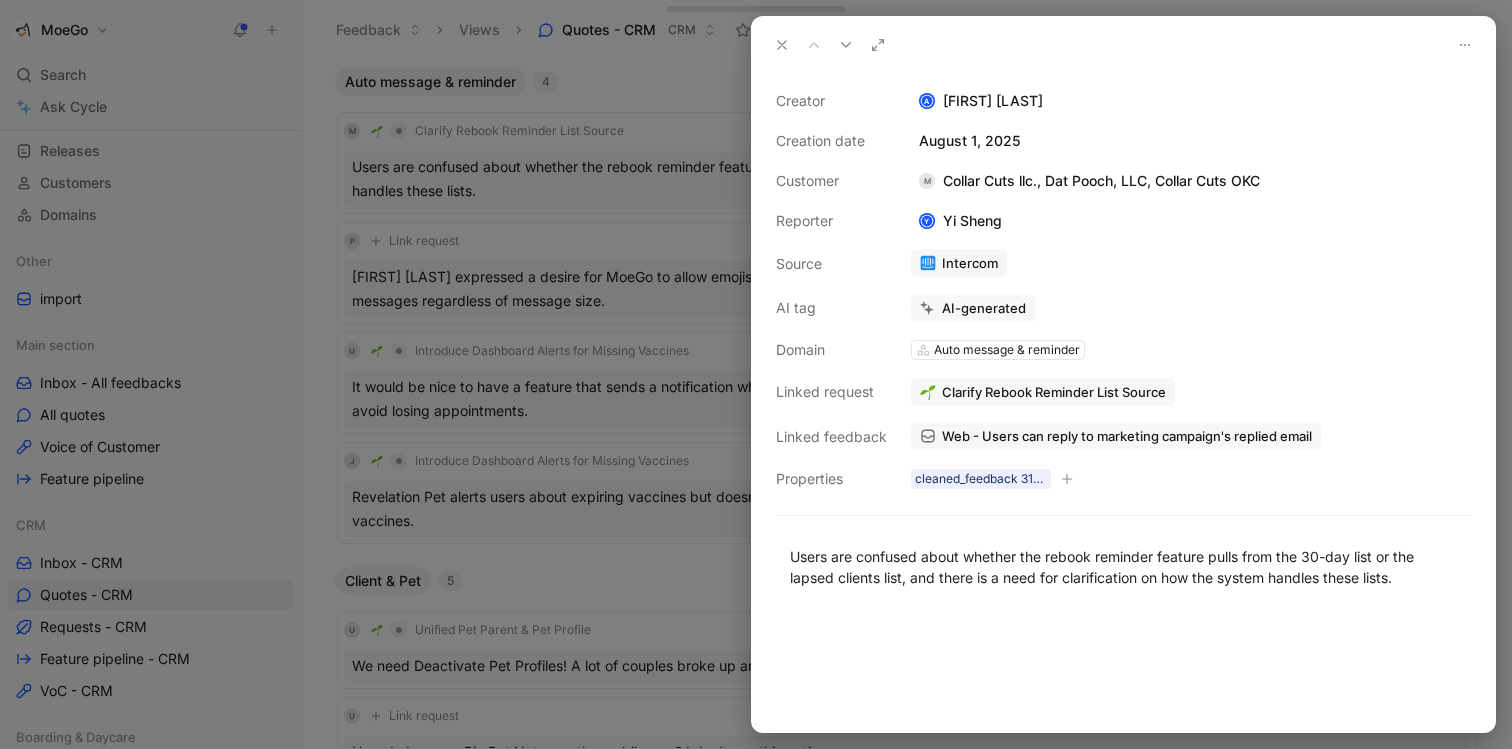 click on "Creator A [FIRST] [LAST] Creation date [DATE] Customer M Collar Cuts llc., Dat Pooch, LLC, Collar Cuts OKC Reporter Y Yi Sheng Source Intercom AI tag AI-generated Domain Auto message & reminder Linked request Clarify Rebook Reminder List Source Linked feedback Web - Users can reply to marketing campaign's replied email Properties cleaned_feedback 31-07-2025 18:47" at bounding box center (1123, 290) 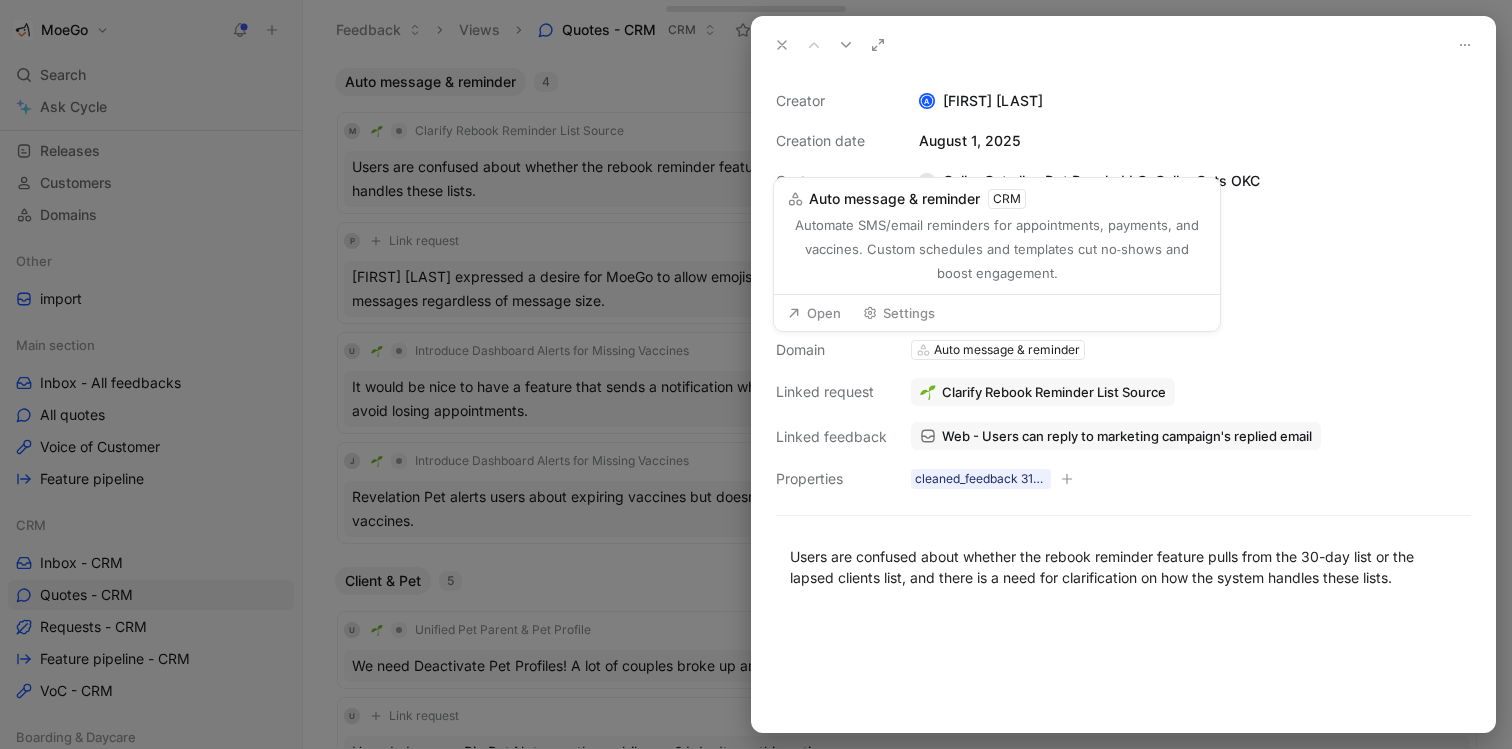 click on "Settings" at bounding box center [899, 313] 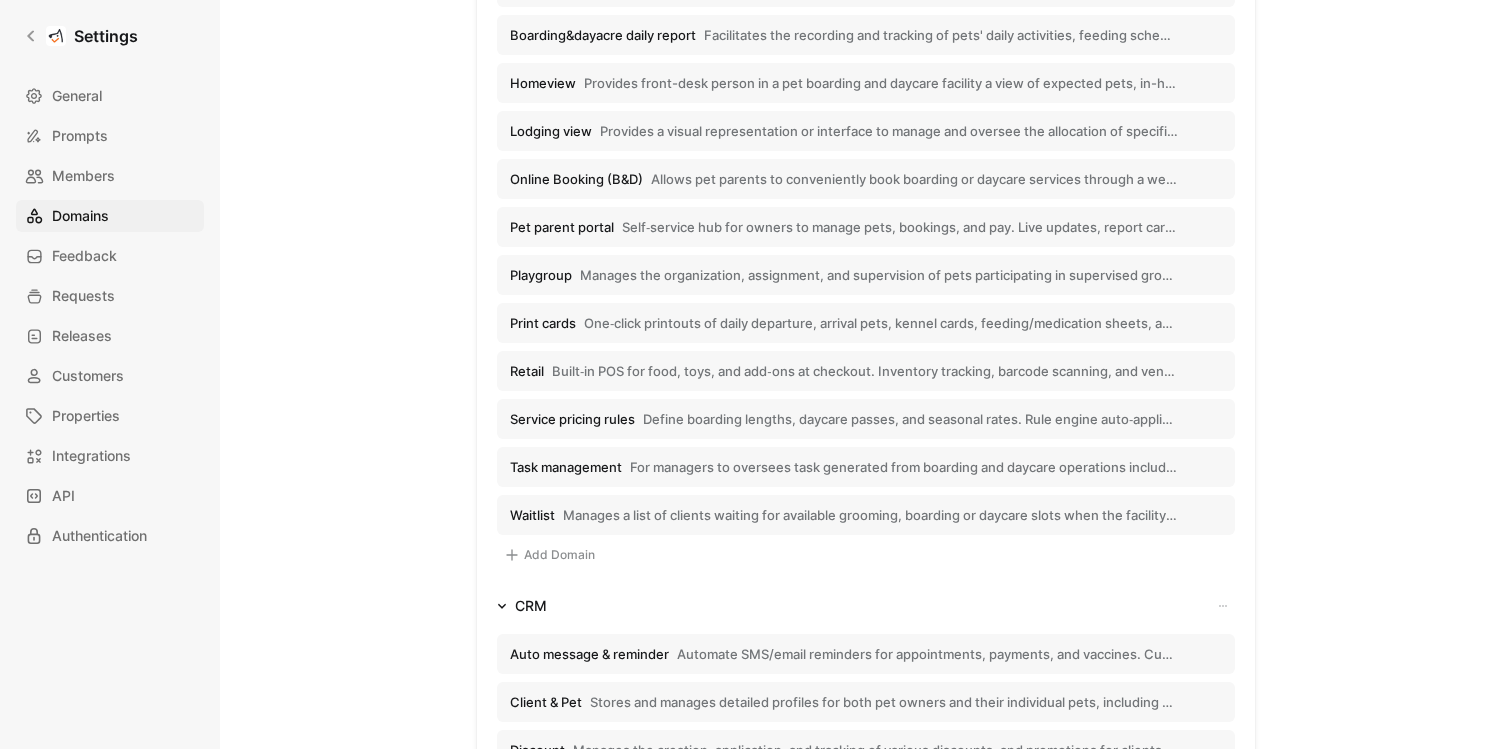 scroll, scrollTop: 468, scrollLeft: 0, axis: vertical 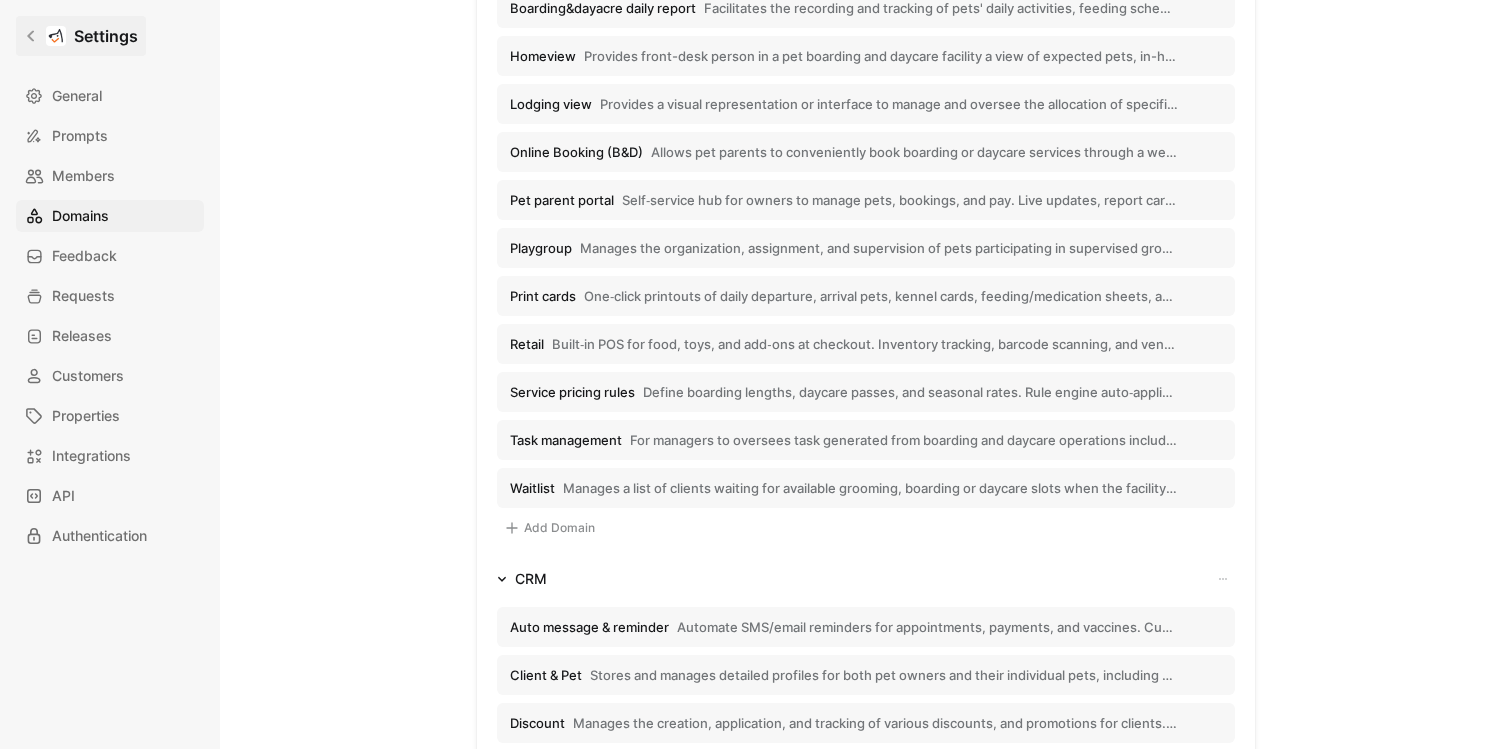 click at bounding box center [56, 36] 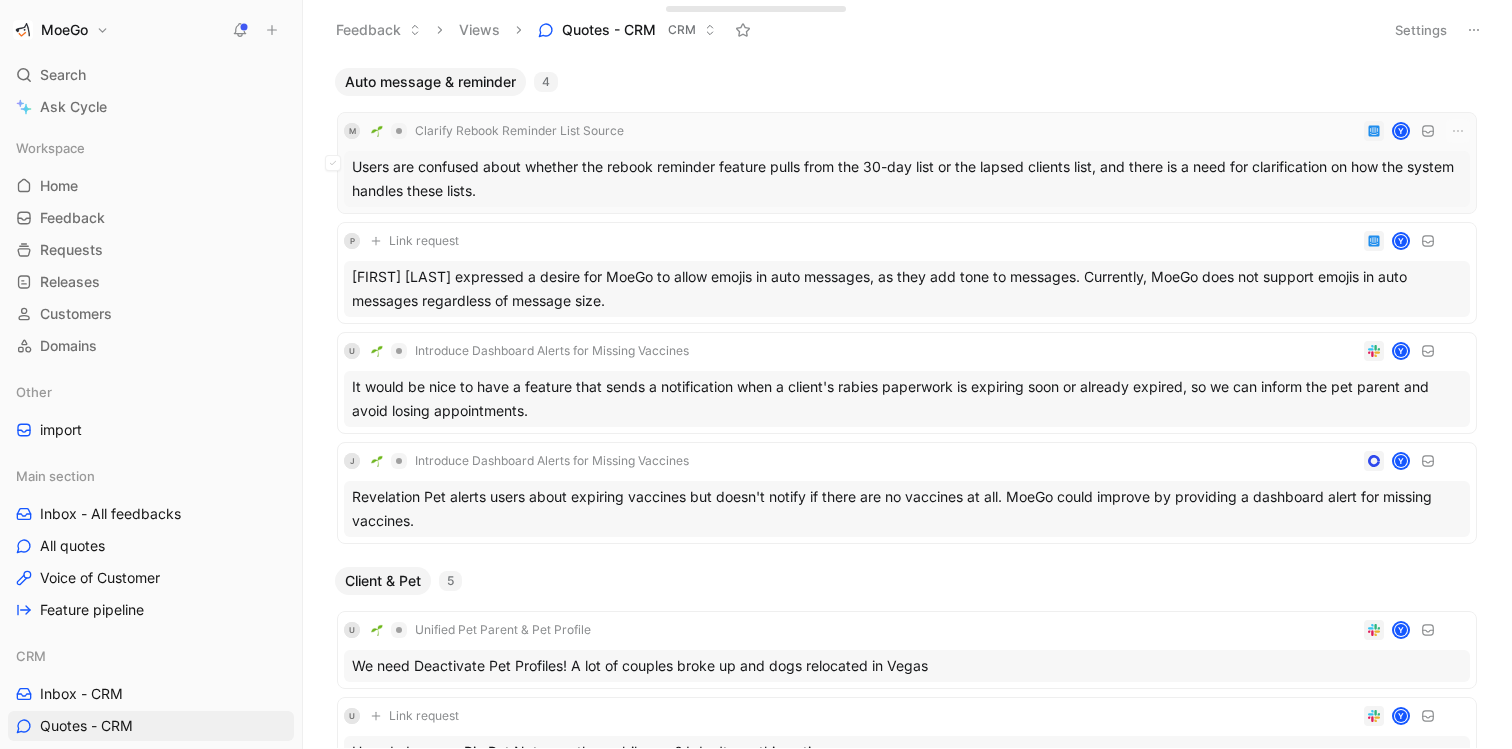 click on "Users are confused about whether the rebook reminder feature pulls from the 30-day list or the lapsed clients list, and there is a need for clarification on how the system handles these lists." at bounding box center (907, 179) 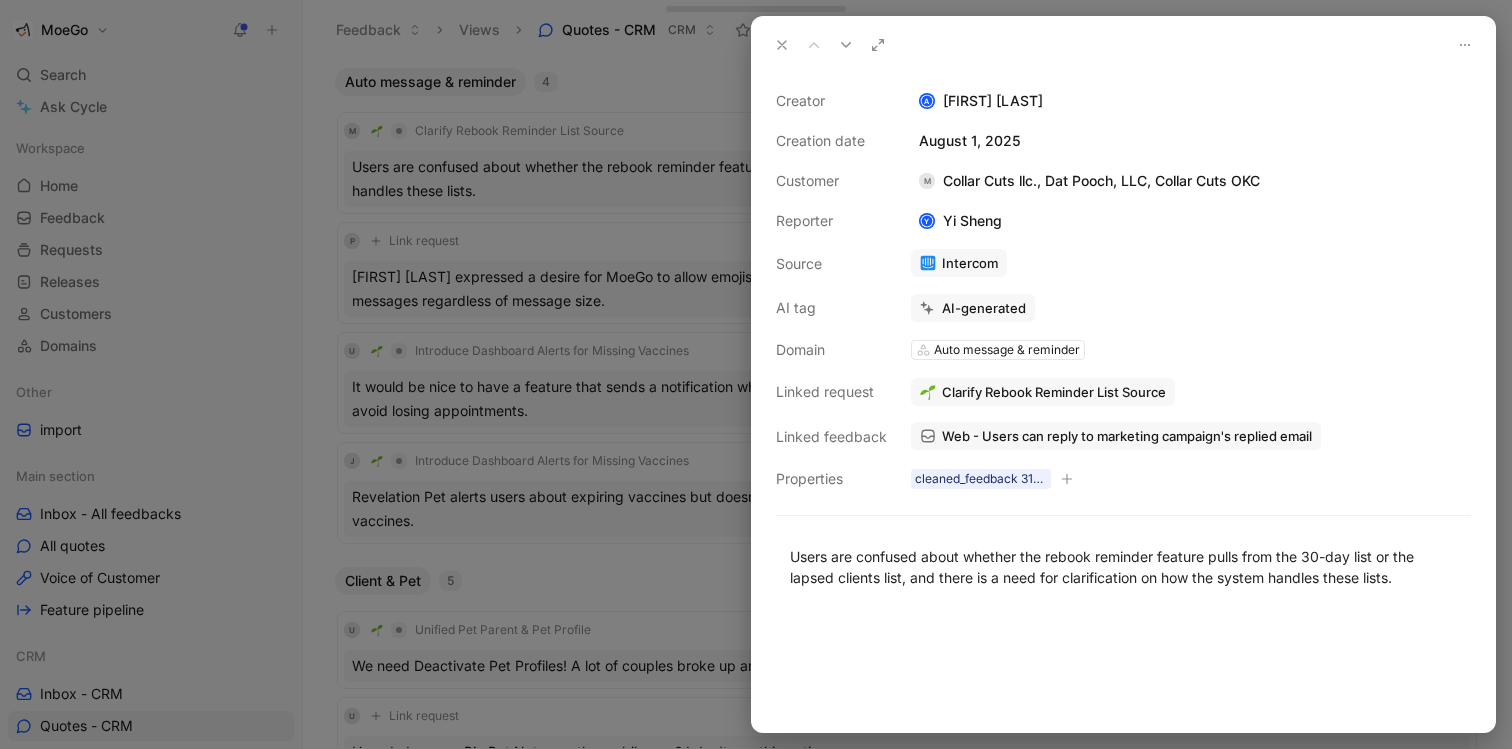 click on "Auto message & reminder" at bounding box center [1007, 350] 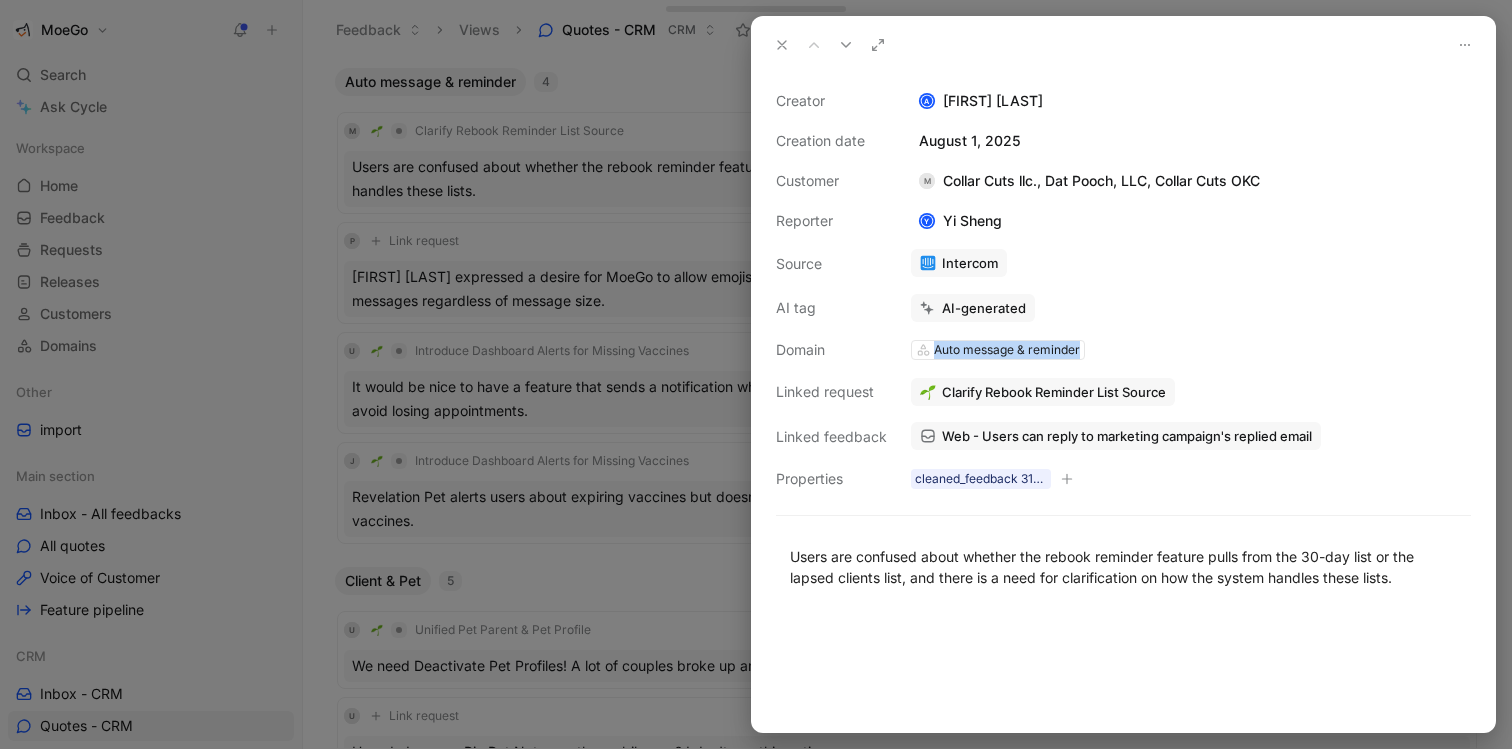 drag, startPoint x: 926, startPoint y: 346, endPoint x: 1082, endPoint y: 340, distance: 156.11534 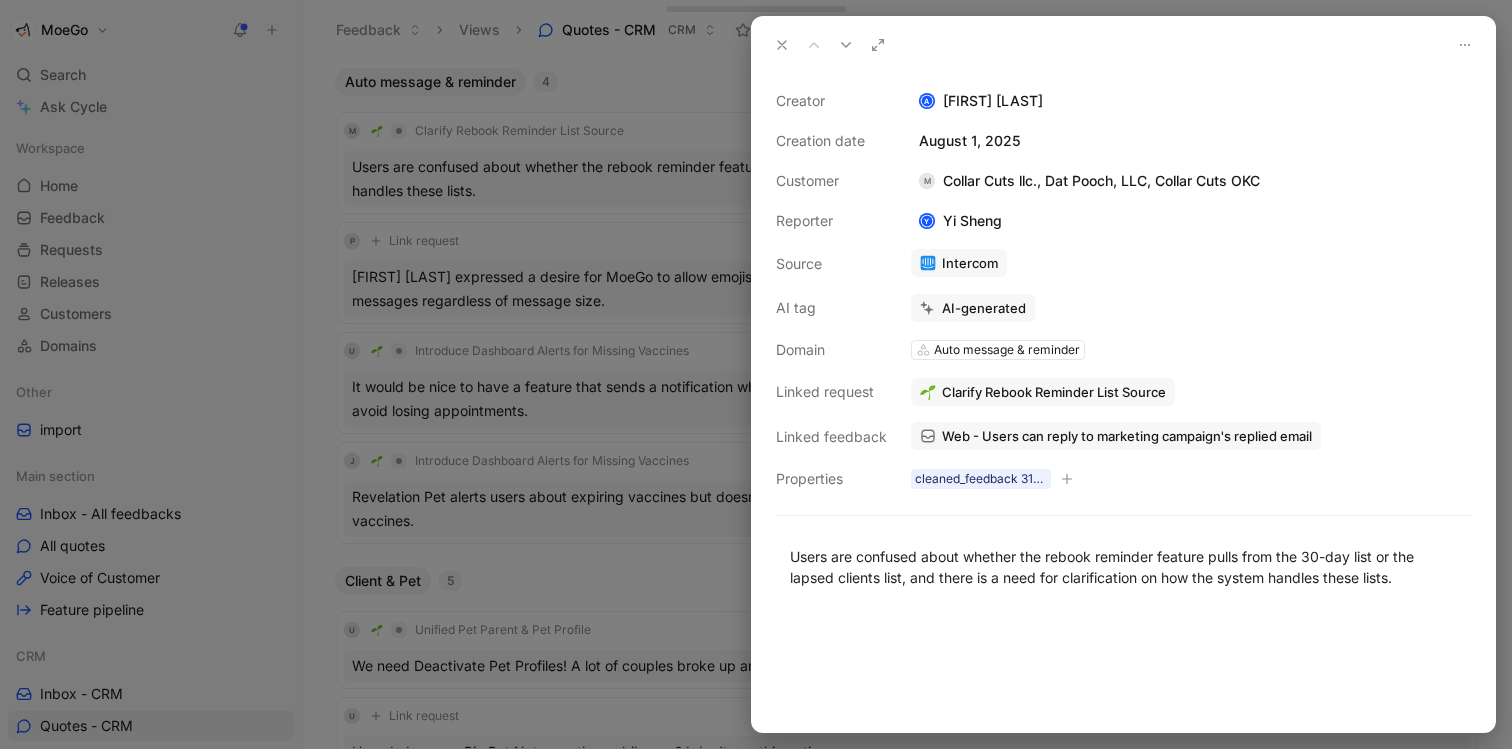 click on "Creator A [FIRST] [LAST] Creation date [DATE] Customer M Collar Cuts llc., Dat Pooch, LLC, Collar Cuts OKC Reporter Y Yi Sheng Source Intercom AI tag AI-generated Domain Auto message & reminder Linked request Clarify Rebook Reminder List Source Linked feedback Web - Users can reply to marketing campaign's replied email Properties cleaned_feedback 31-07-2025 18:47" at bounding box center (1123, 290) 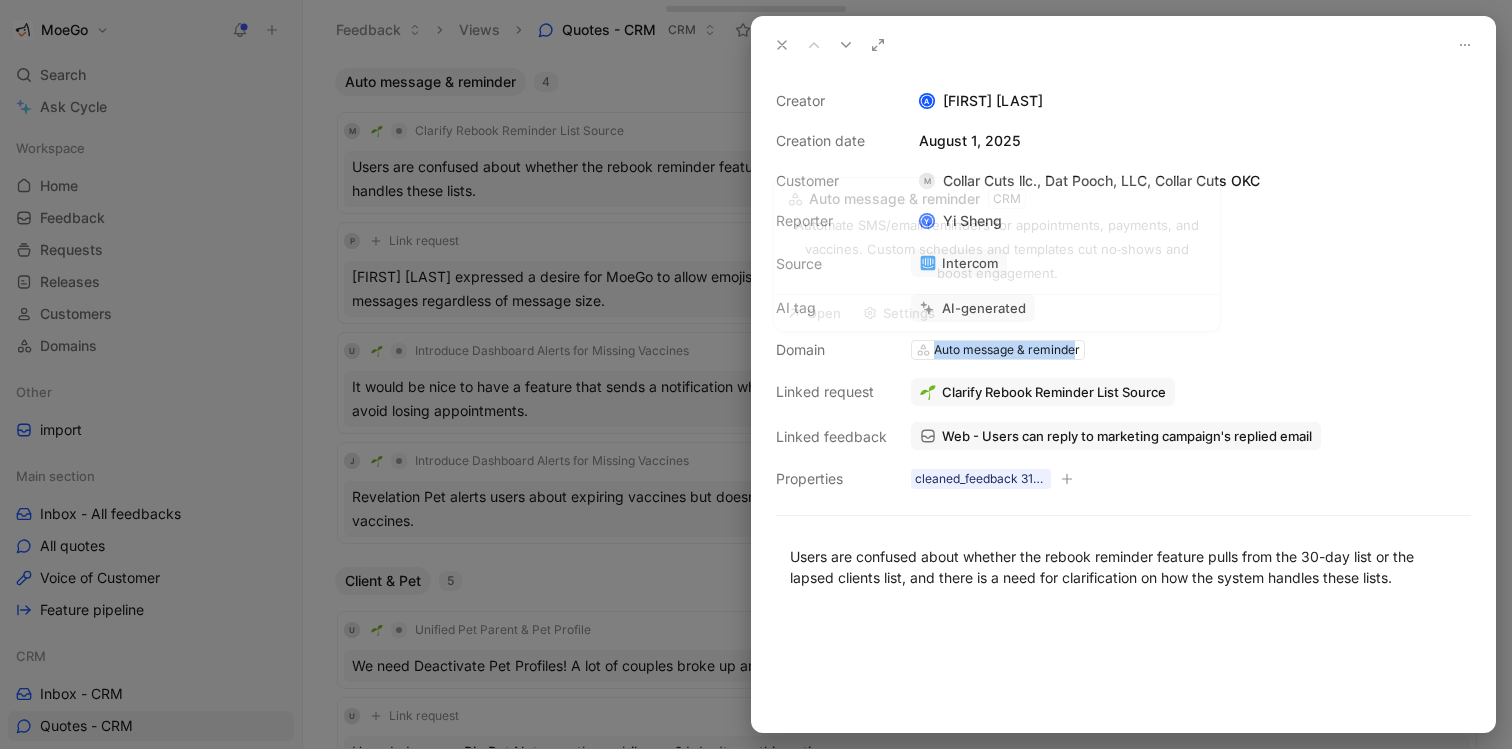 drag, startPoint x: 1075, startPoint y: 347, endPoint x: 898, endPoint y: 334, distance: 177.47676 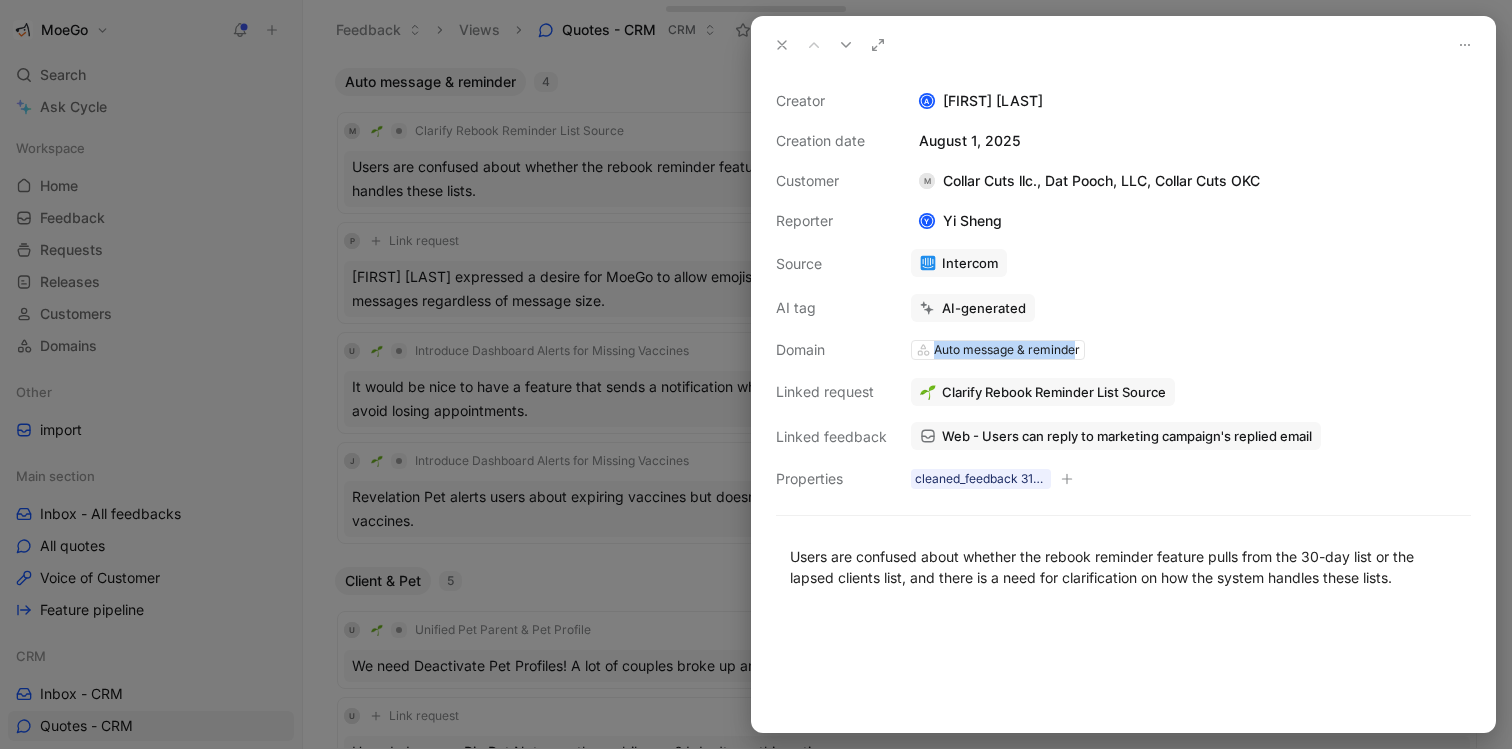 click on "Creator A [FIRST] [LAST] Creation date [DATE] Customer M Collar Cuts llc., Dat Pooch, LLC, Collar Cuts OKC Reporter Y Yi Sheng Source Intercom AI tag AI-generated Domain Auto message & reminder Linked request Clarify Rebook Reminder List Source Linked feedback Web - Users can reply to marketing campaign's replied email Properties cleaned_feedback 31-07-2025 18:47" at bounding box center [1123, 290] 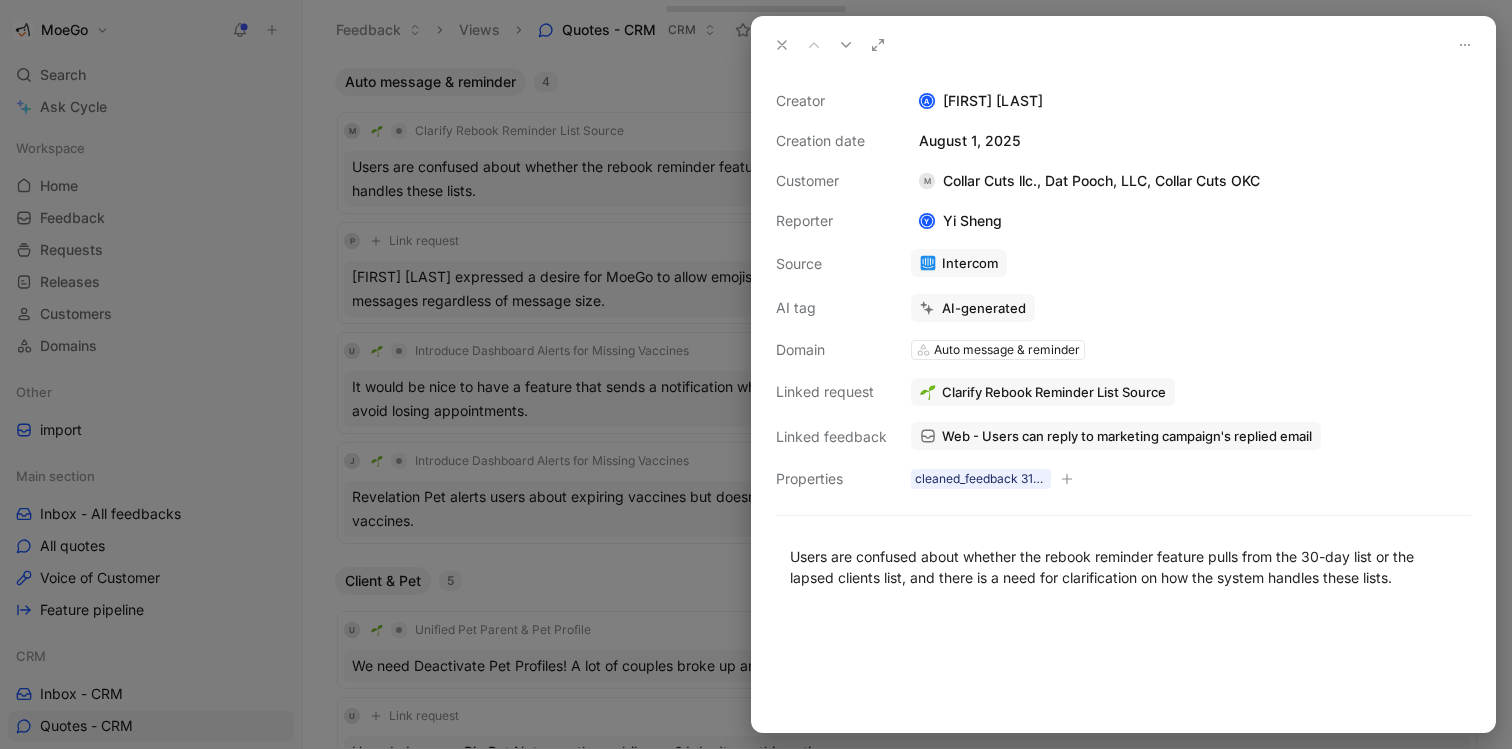 click on "Auto message & reminder" at bounding box center [1007, 350] 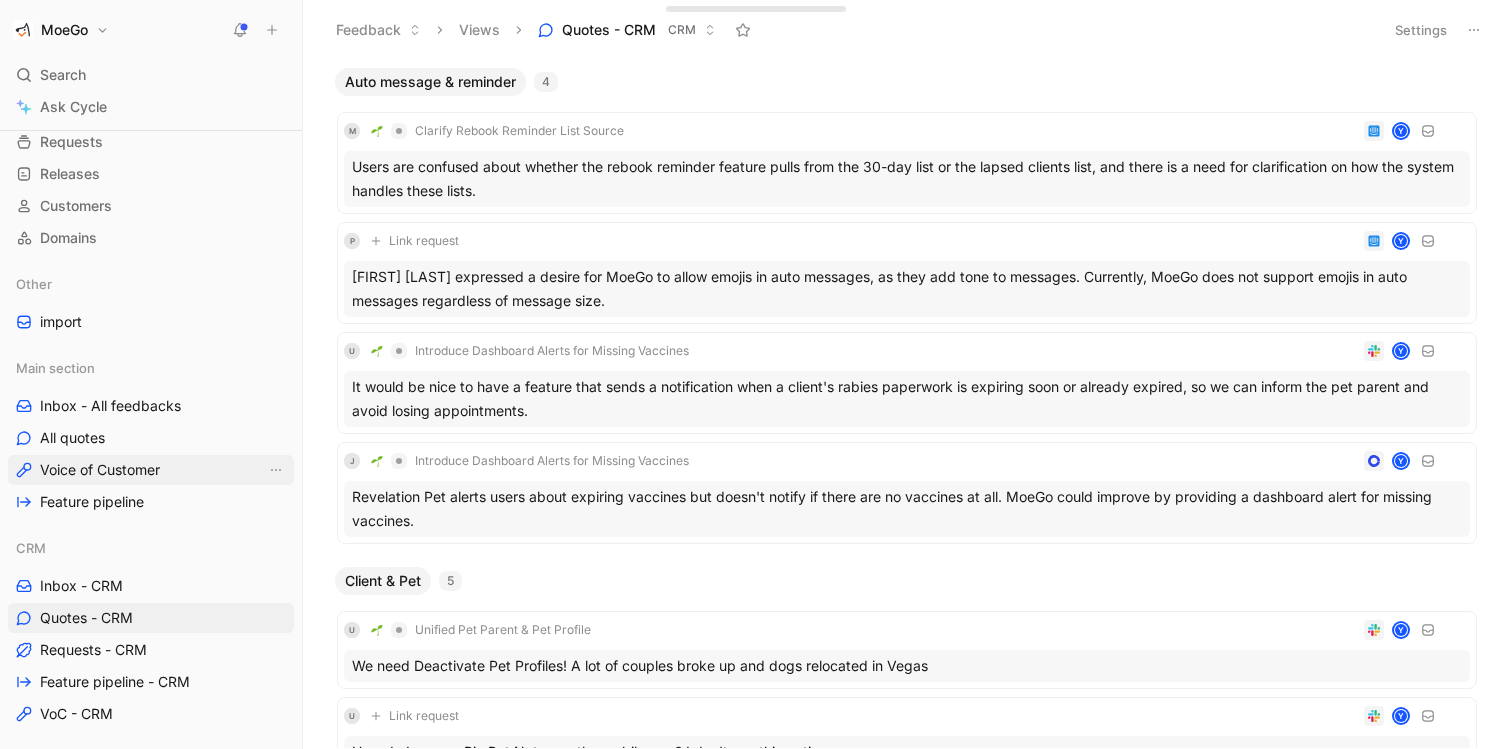 scroll, scrollTop: 125, scrollLeft: 0, axis: vertical 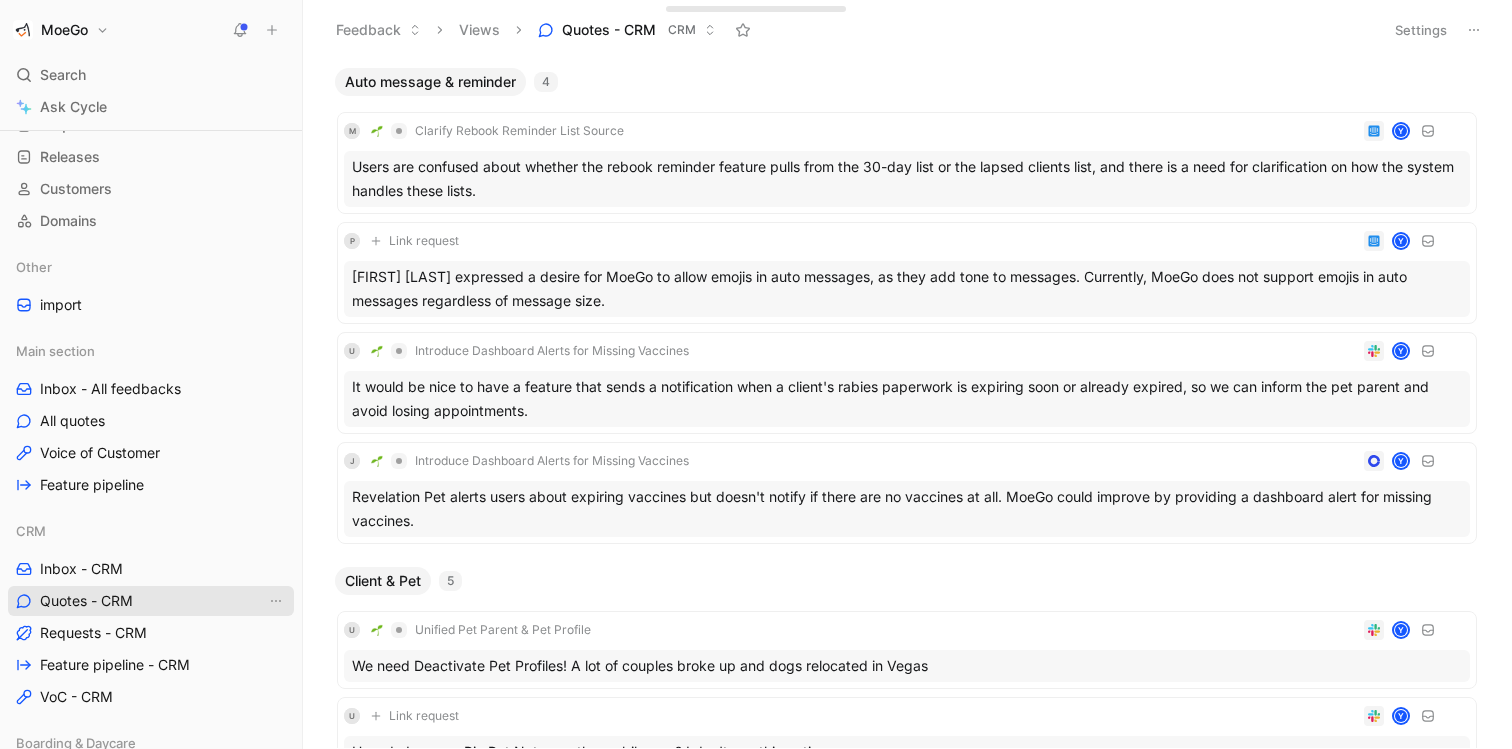 click on "Quotes - CRM" at bounding box center [86, 601] 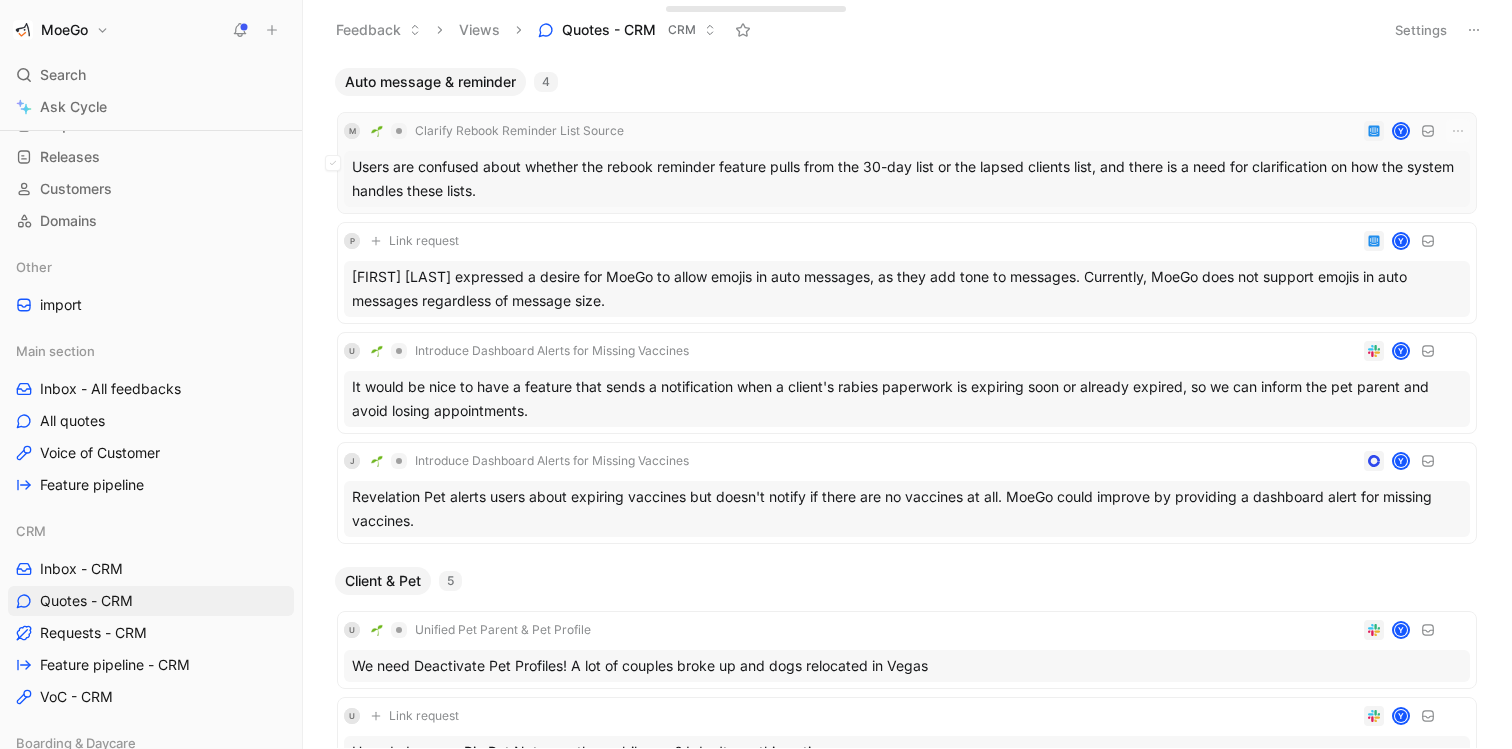click on "Users are confused about whether the rebook reminder feature pulls from the 30-day list or the lapsed clients list, and there is a need for clarification on how the system handles these lists." at bounding box center (907, 179) 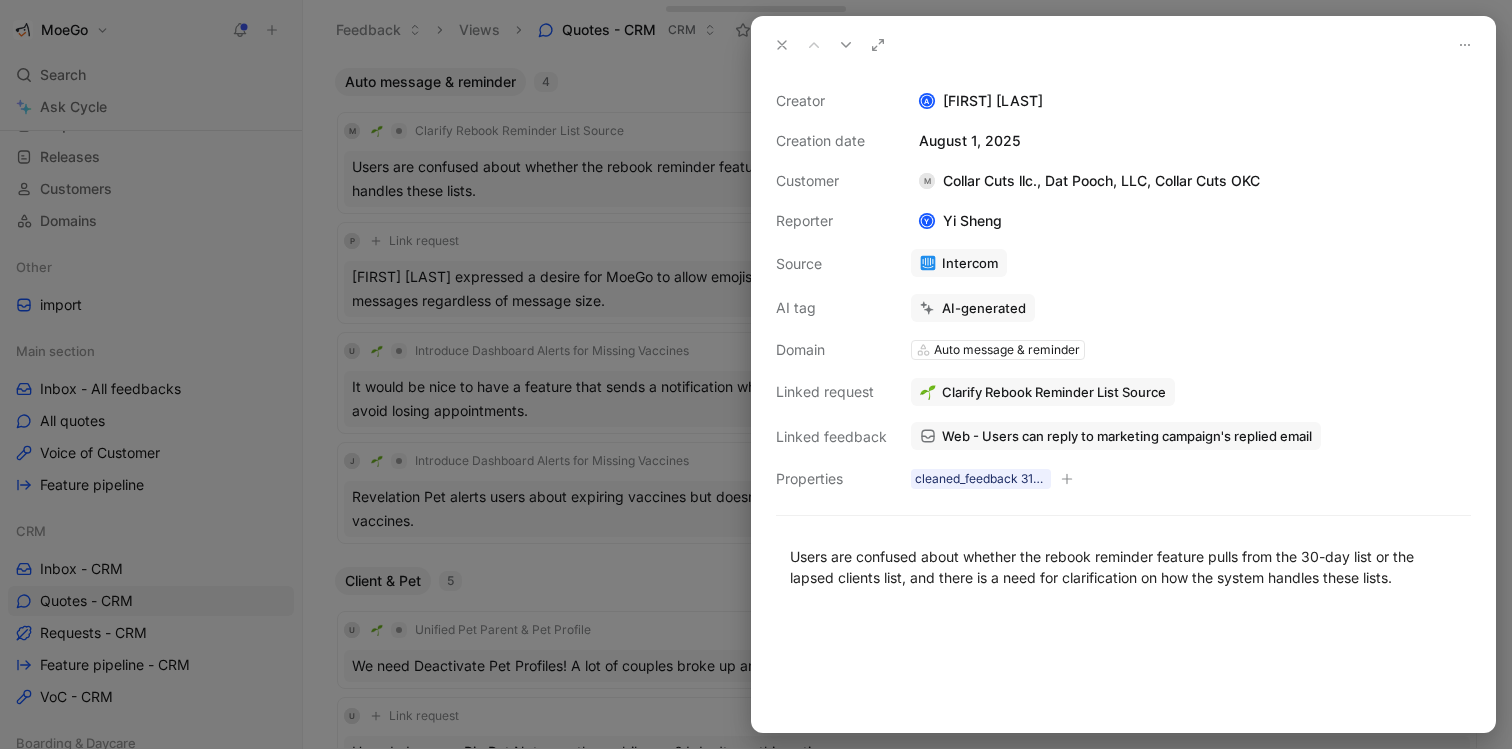 click 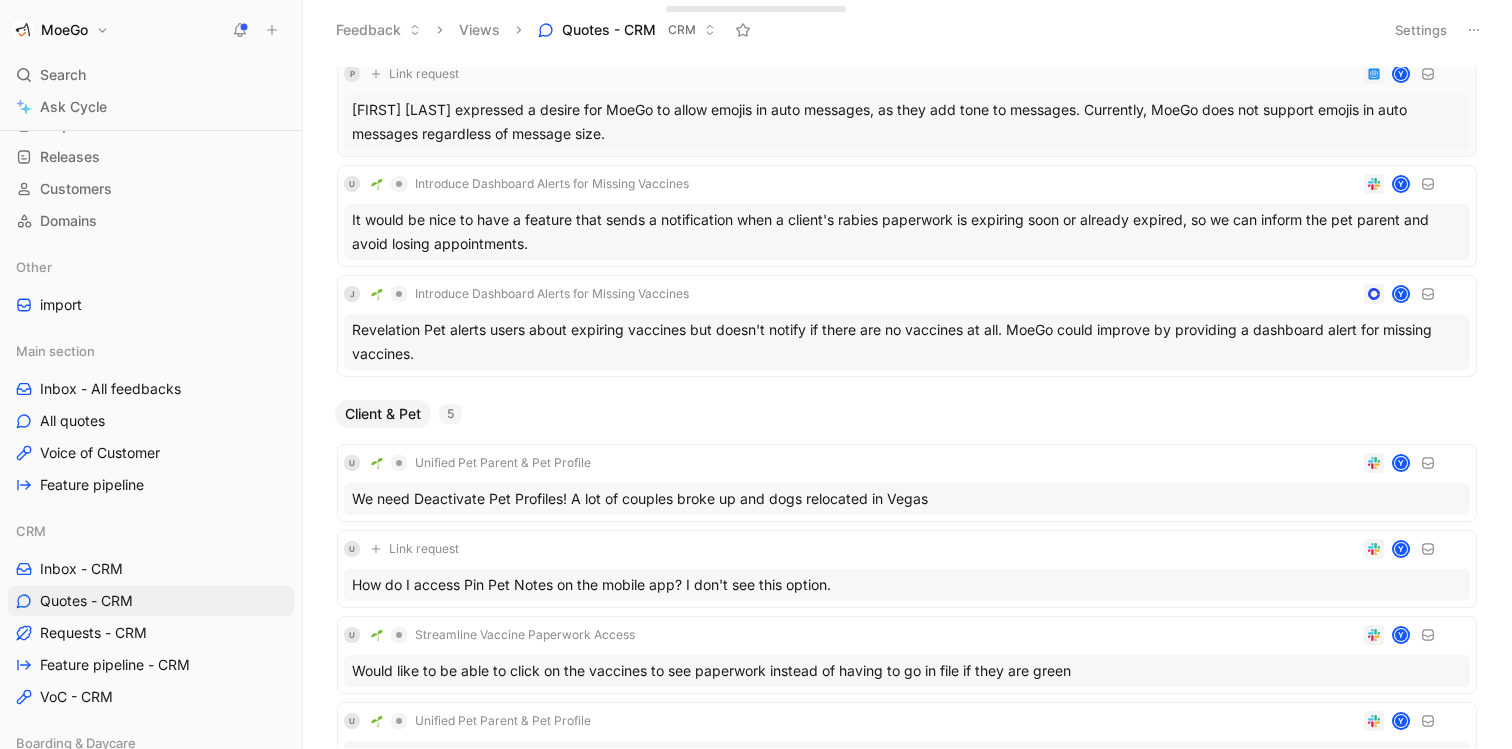 scroll, scrollTop: 312, scrollLeft: 0, axis: vertical 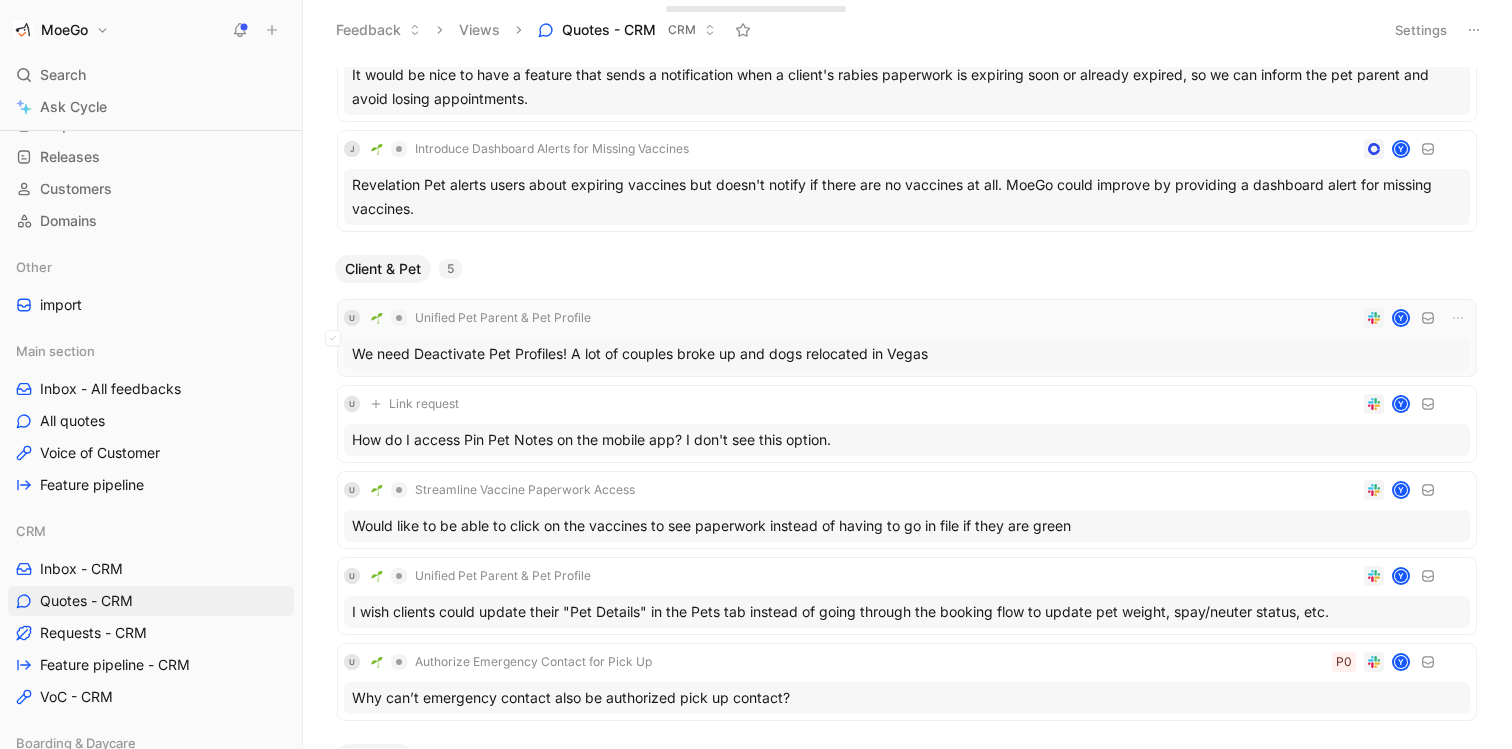 click on "U Unified Pet Parent & Pet Profile Y" at bounding box center (907, 318) 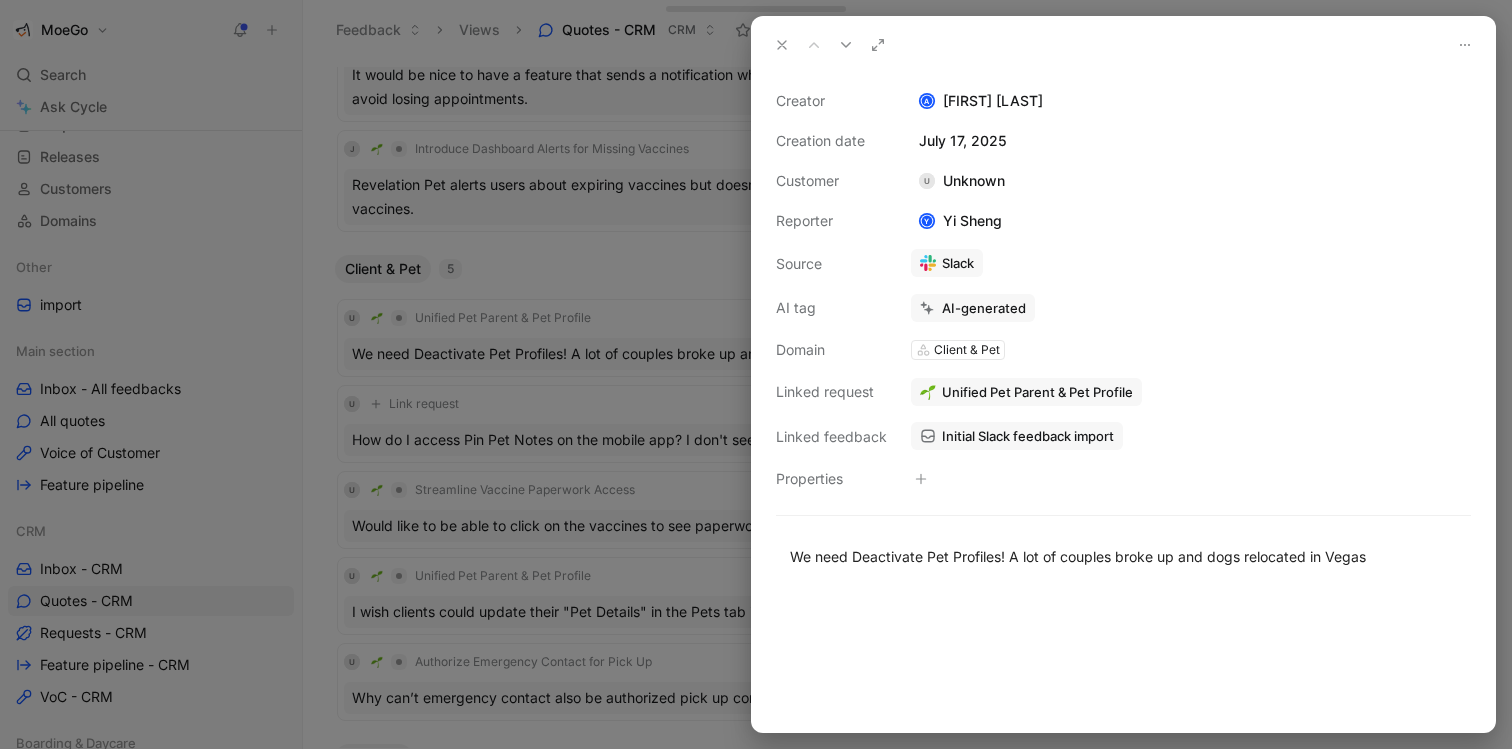 click 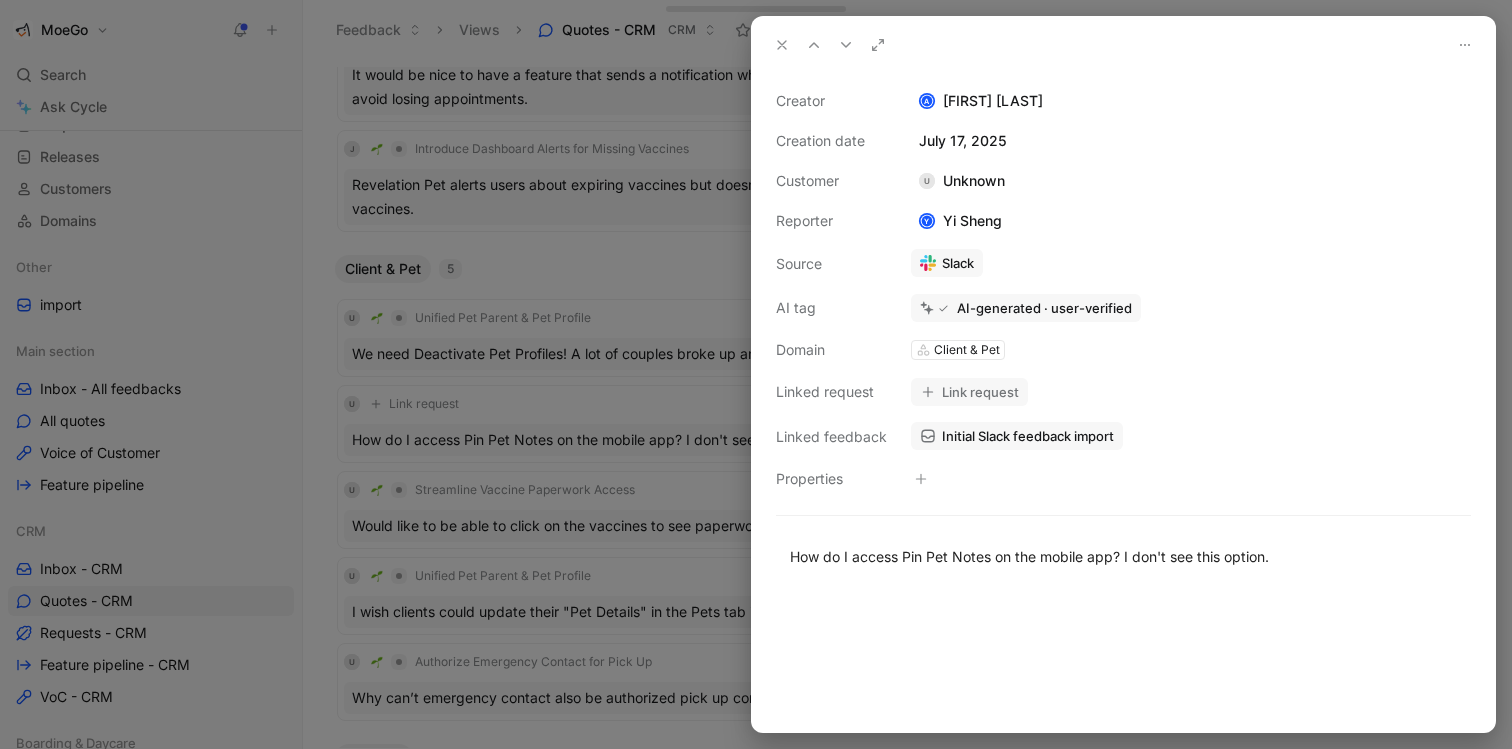 click 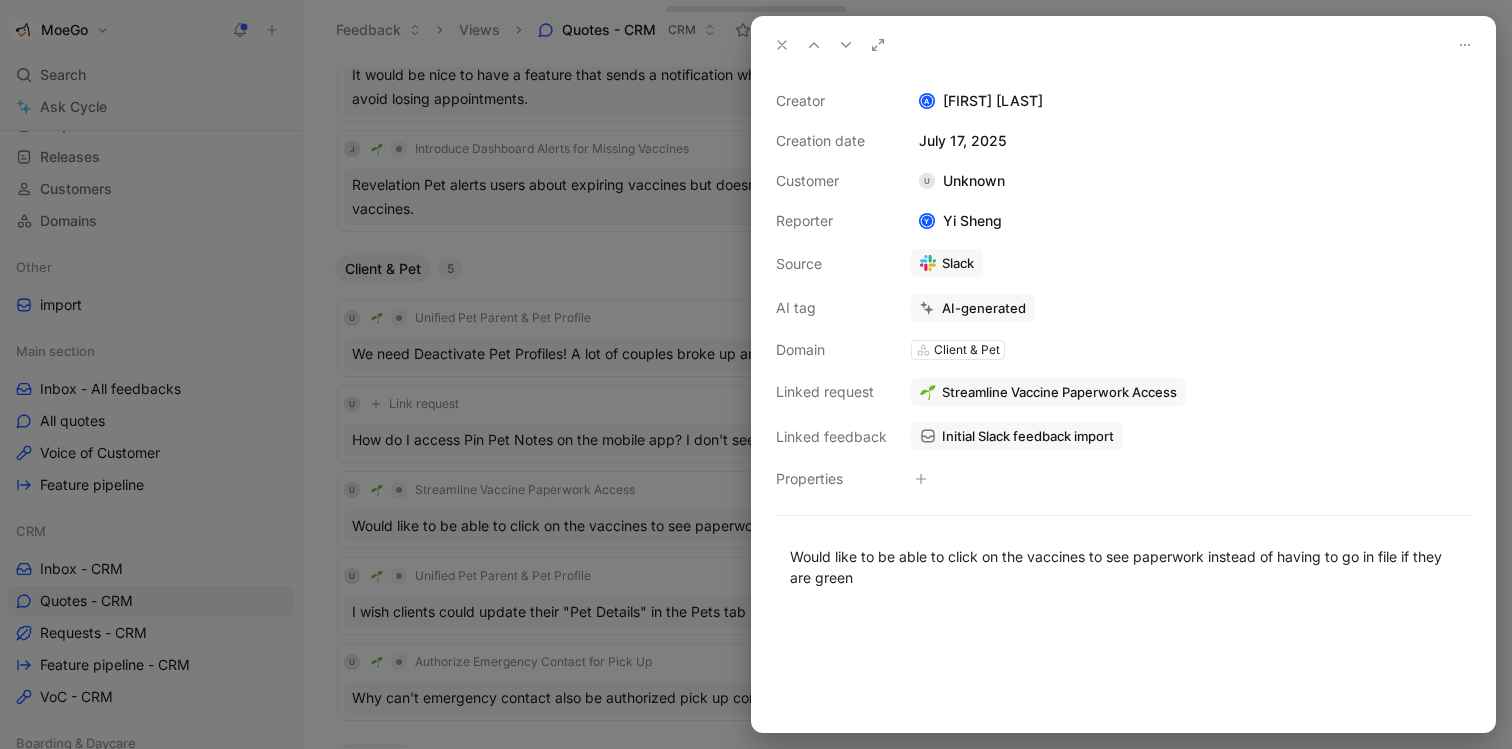 click at bounding box center [782, 45] 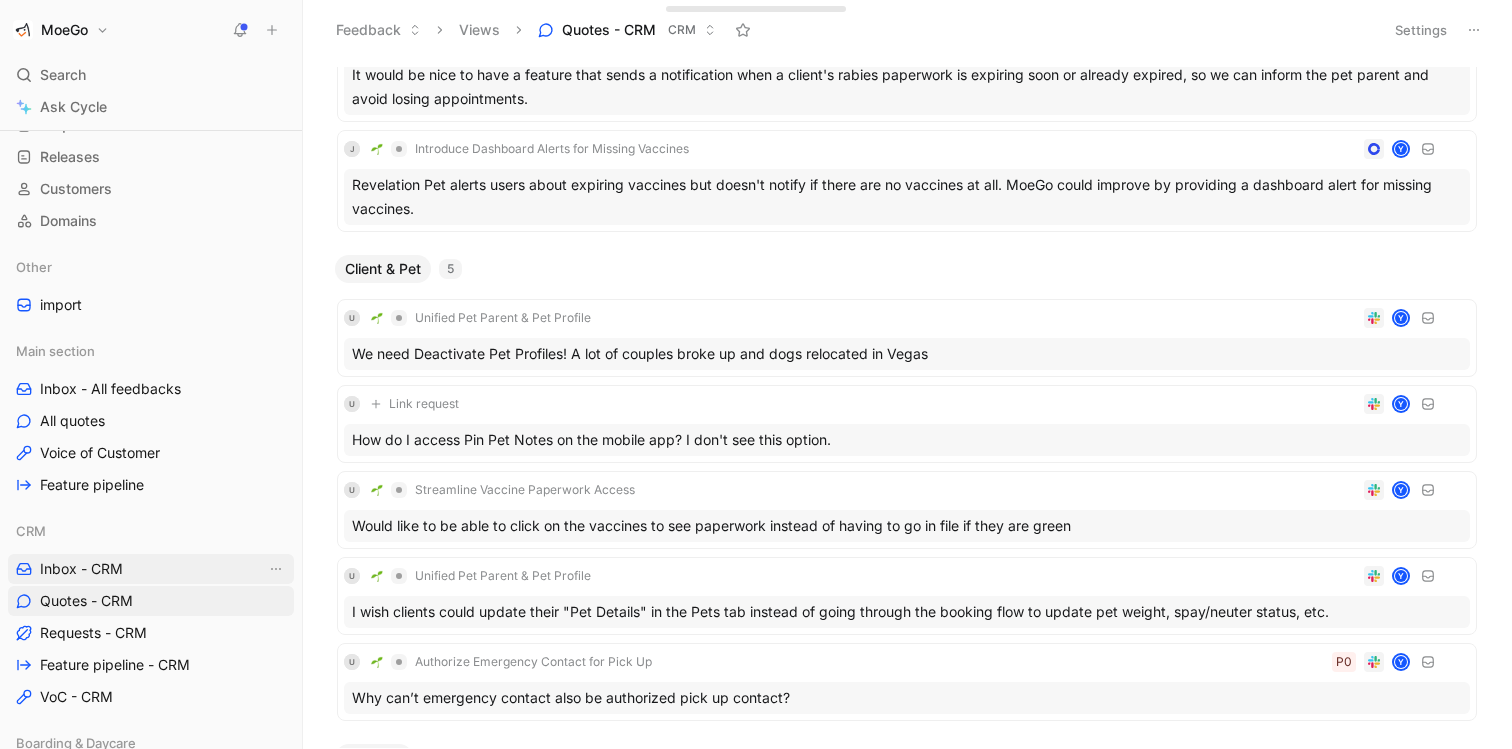 click on "Inbox - CRM" at bounding box center [81, 569] 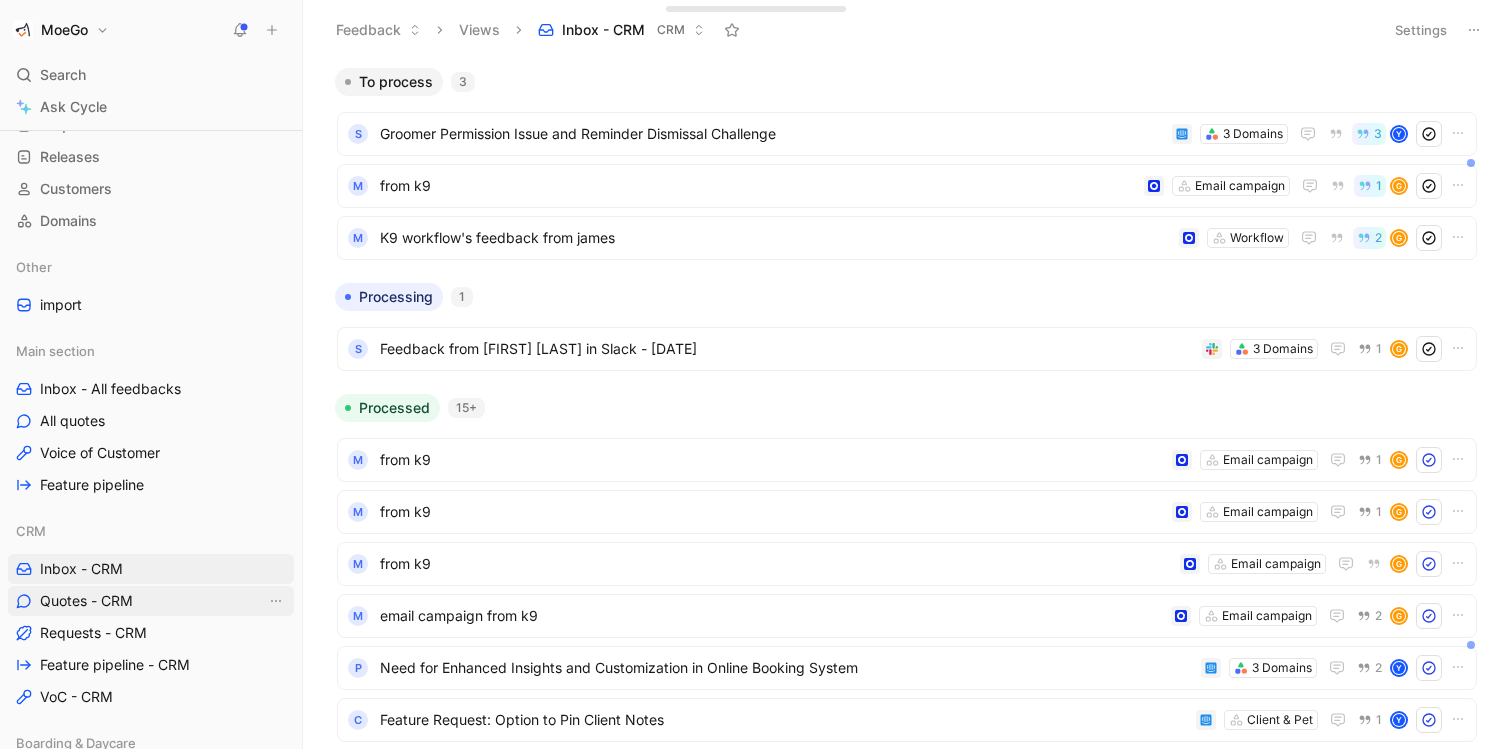 click on "Quotes - CRM" at bounding box center [151, 601] 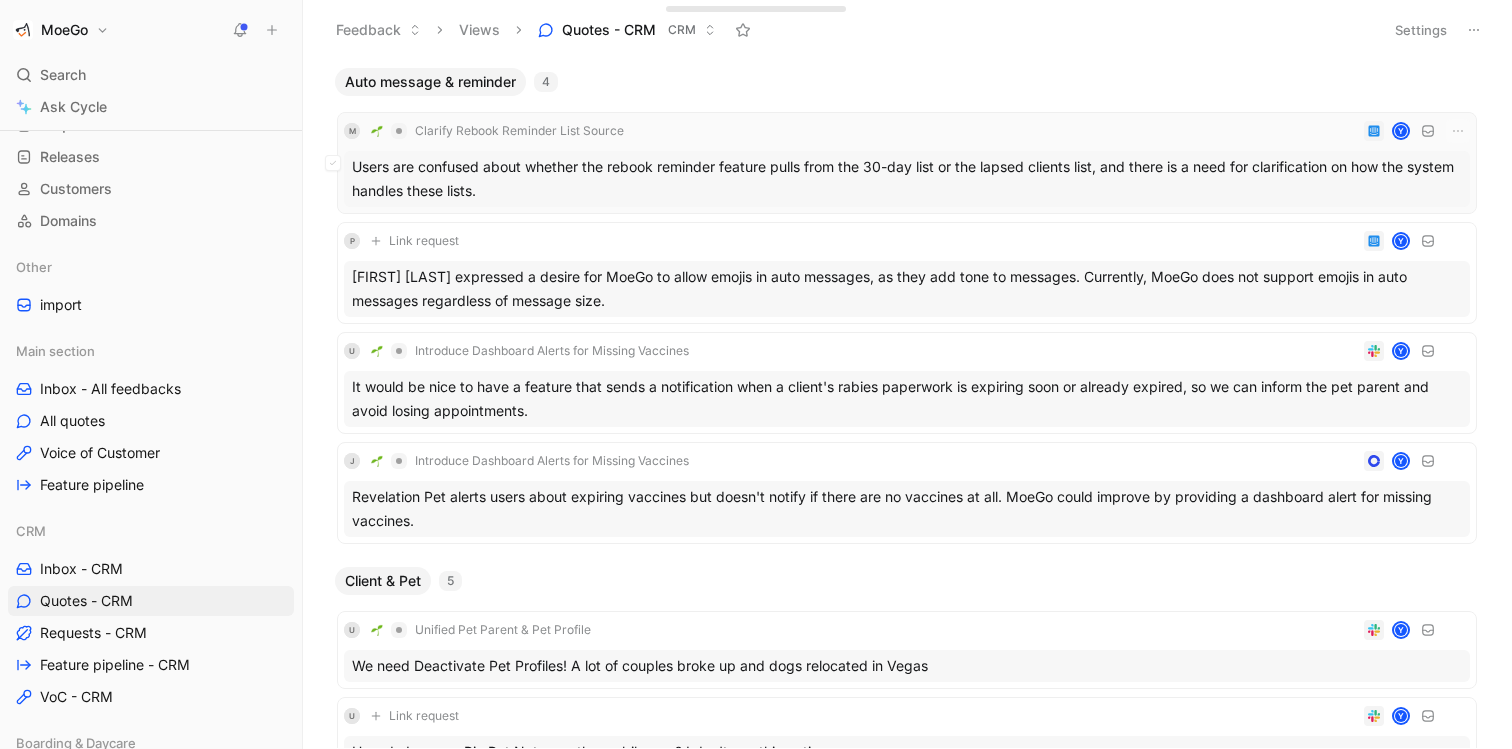 click on "M Clarify Rebook Reminder List Source Y" at bounding box center (907, 131) 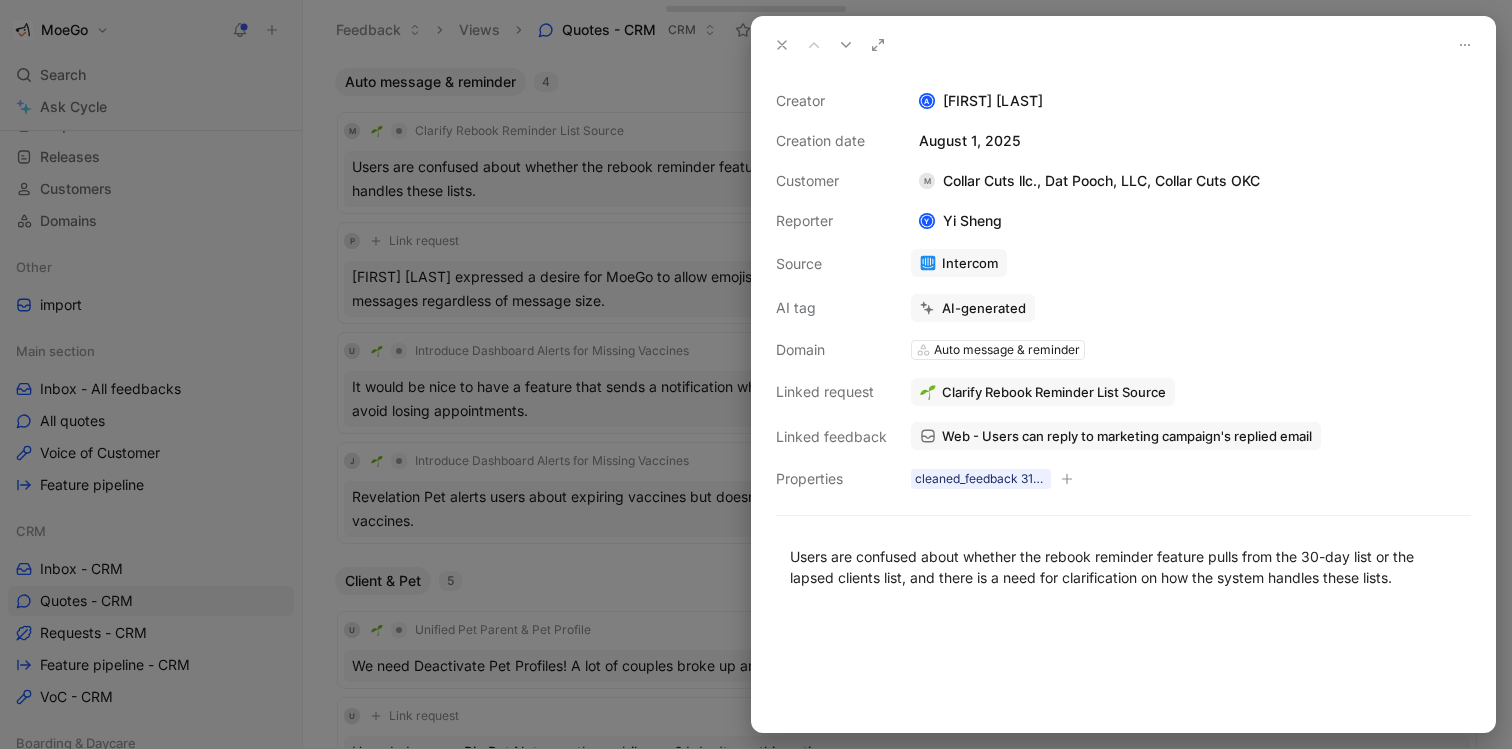 click on "Auto message & reminder" at bounding box center [1007, 350] 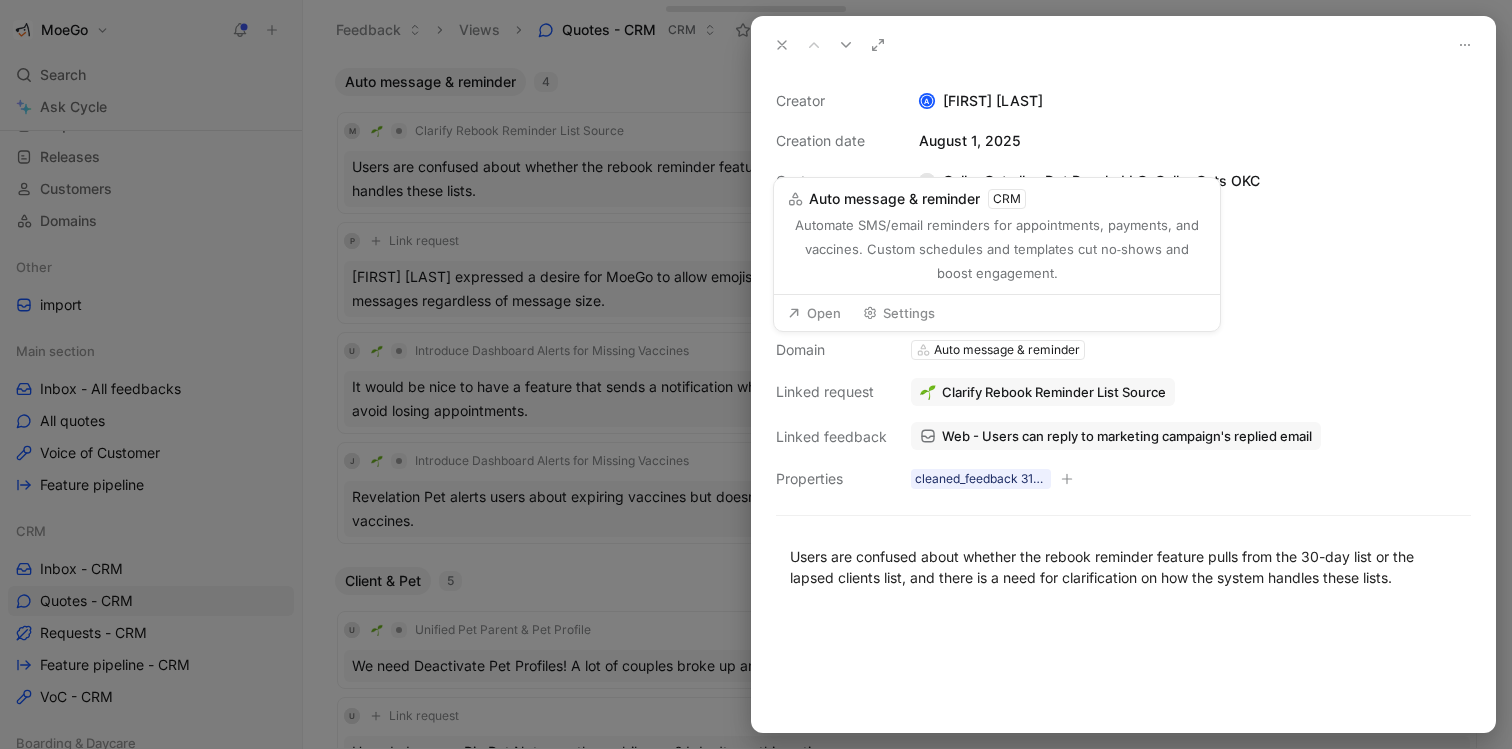 click on "Auto message & reminder" at bounding box center (1007, 350) 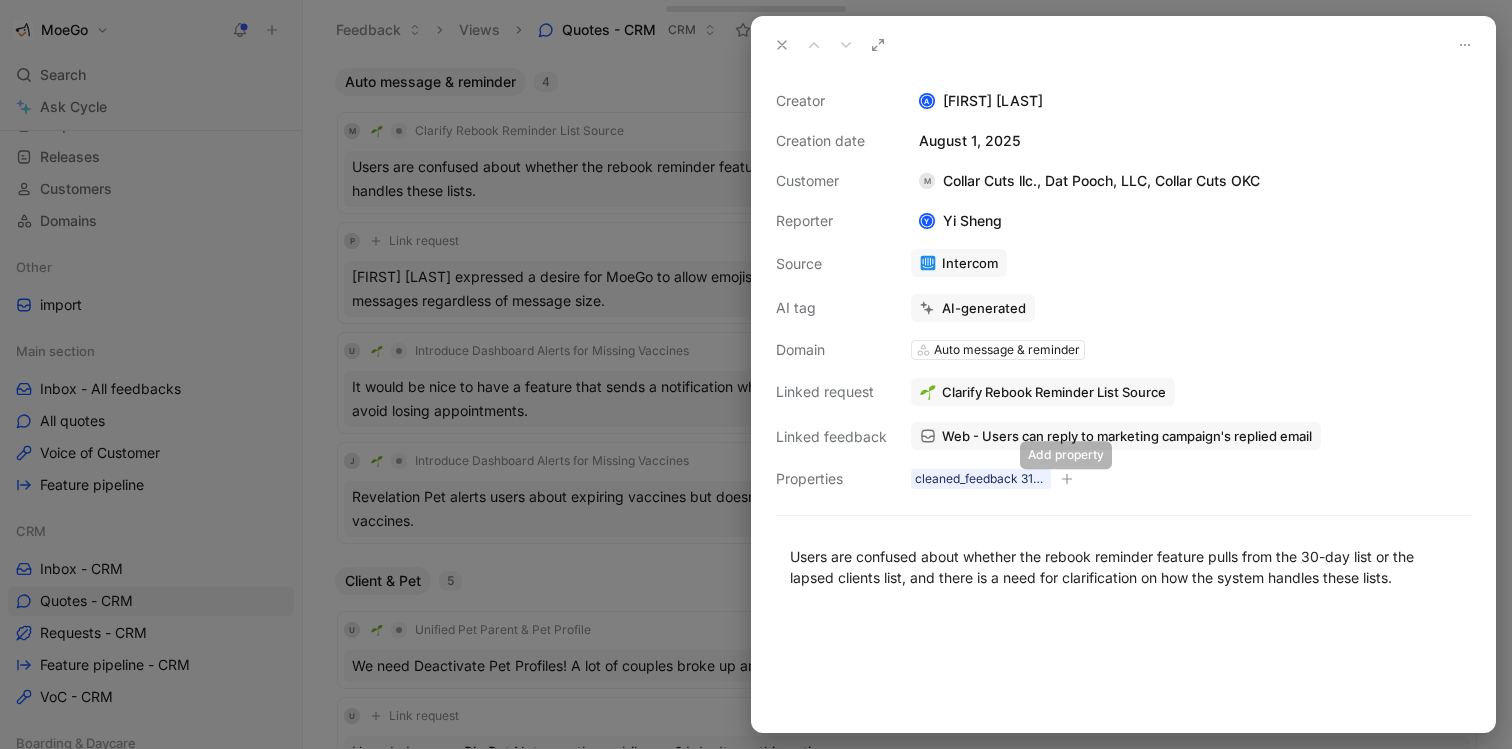 click 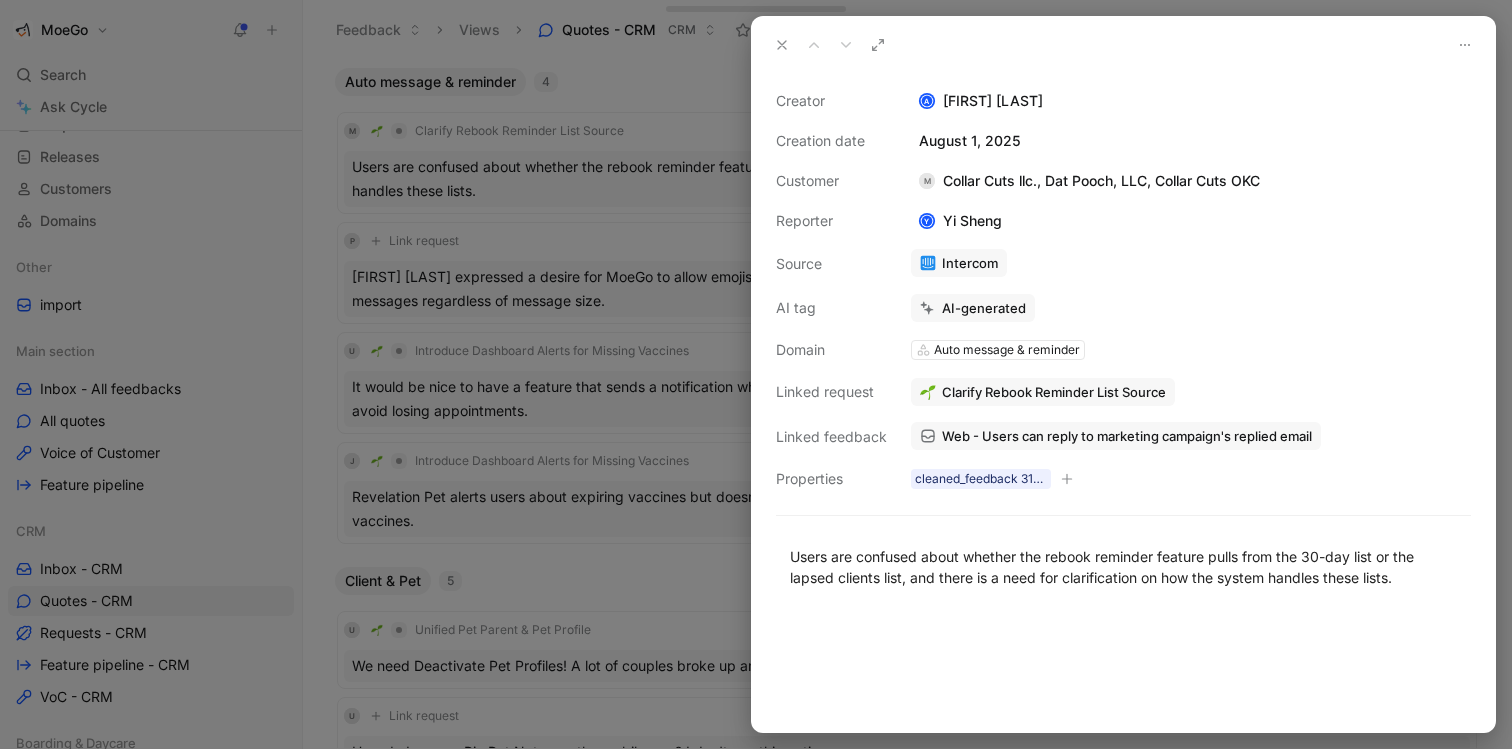 click 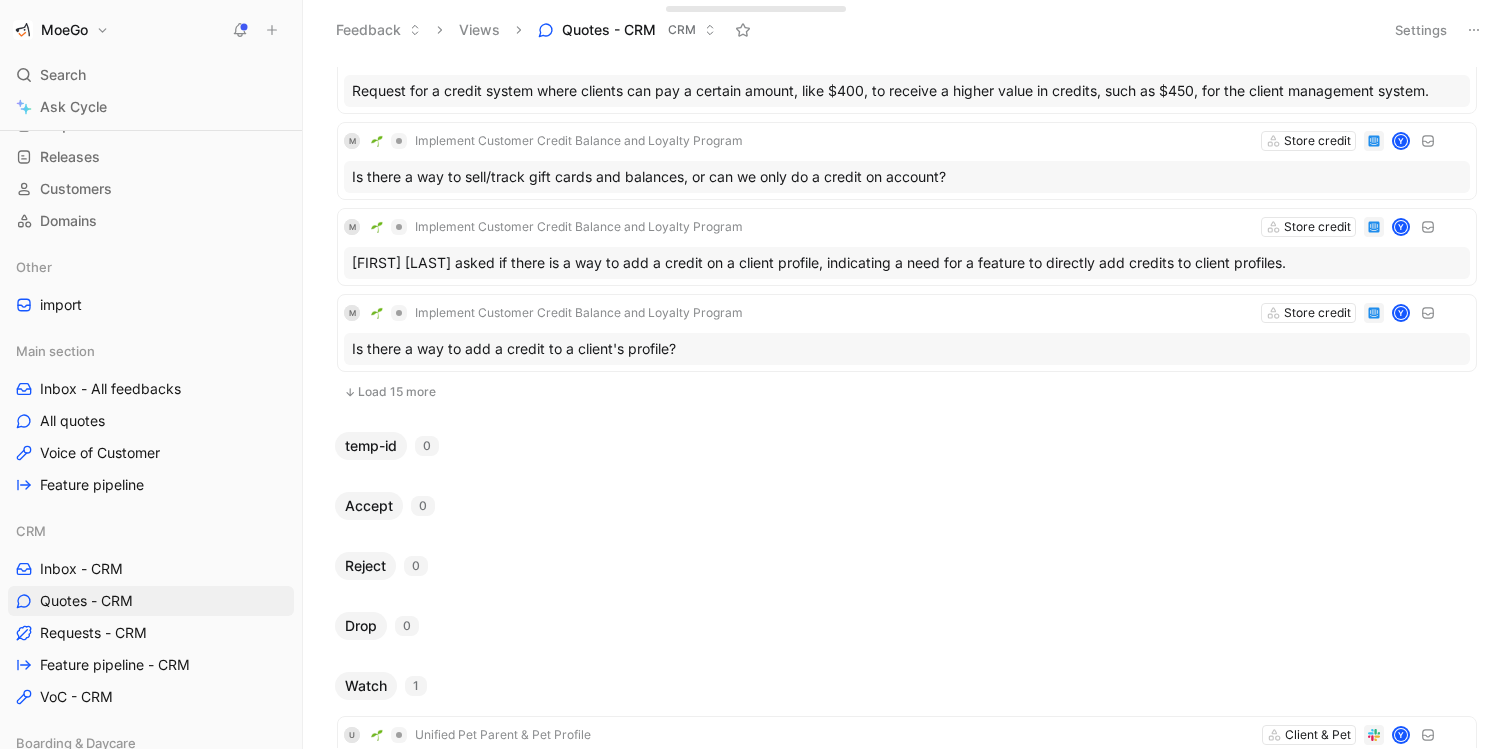 scroll, scrollTop: 1115, scrollLeft: 0, axis: vertical 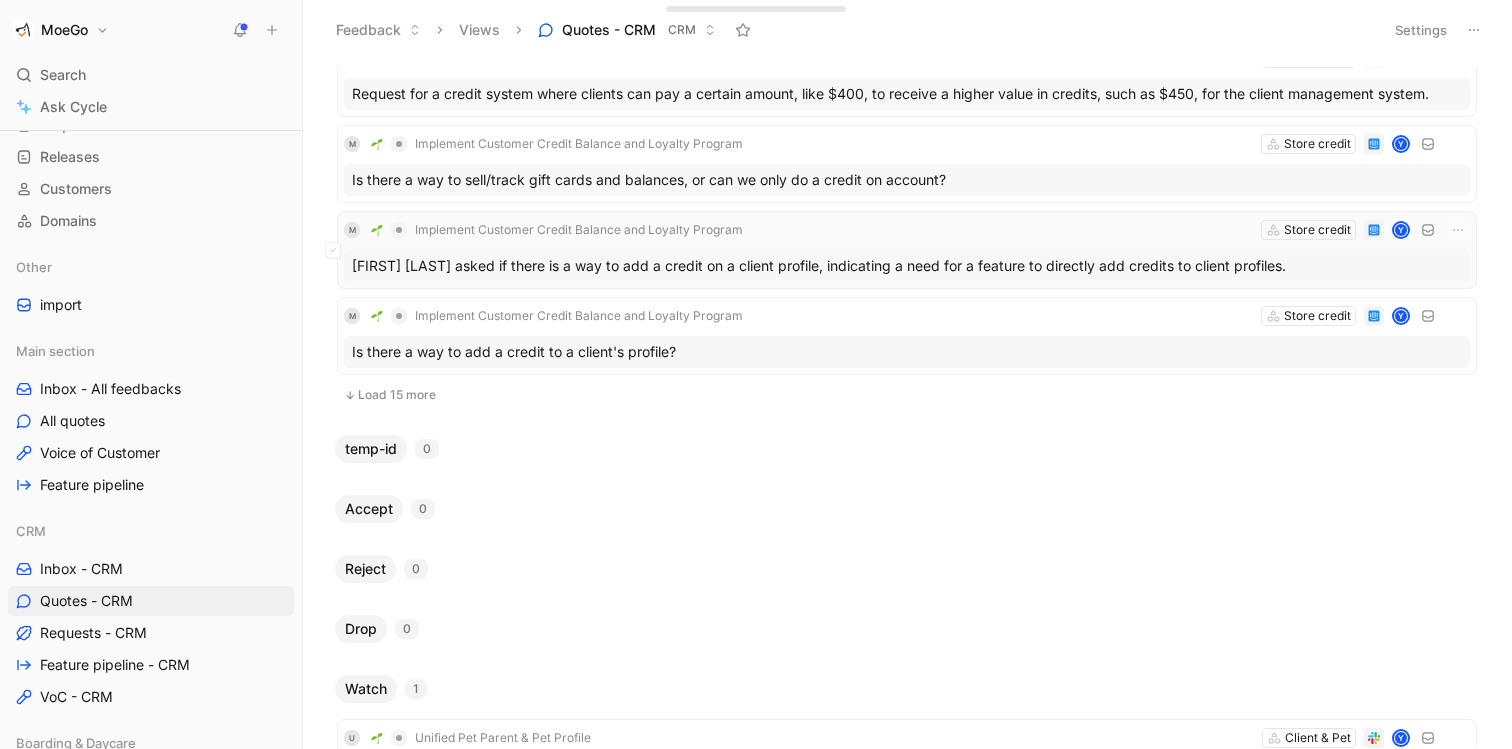 click on "M Implement Customer Credit Balance and Loyalty Program Store credit Y" at bounding box center (907, 230) 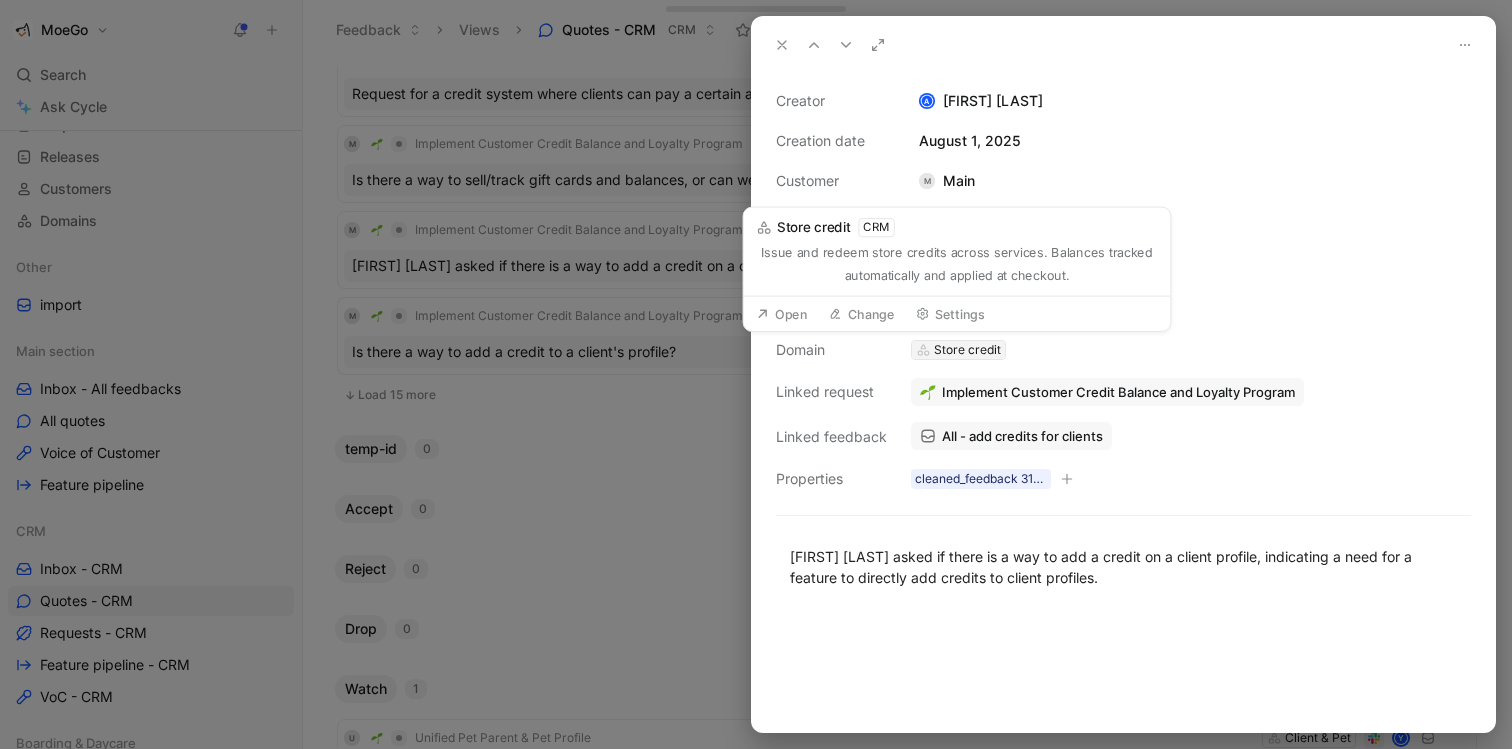 click on "Store credit" at bounding box center (967, 350) 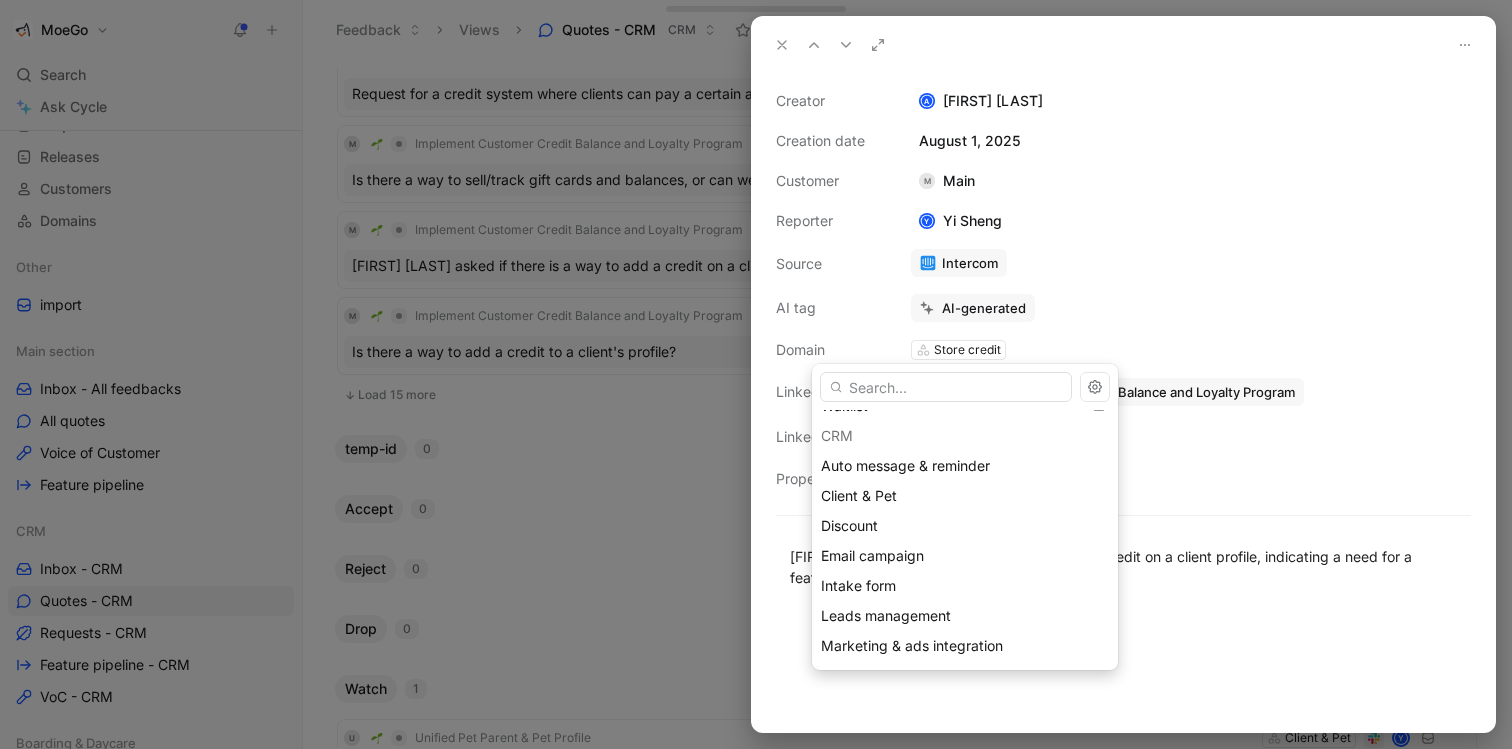scroll, scrollTop: 441, scrollLeft: 0, axis: vertical 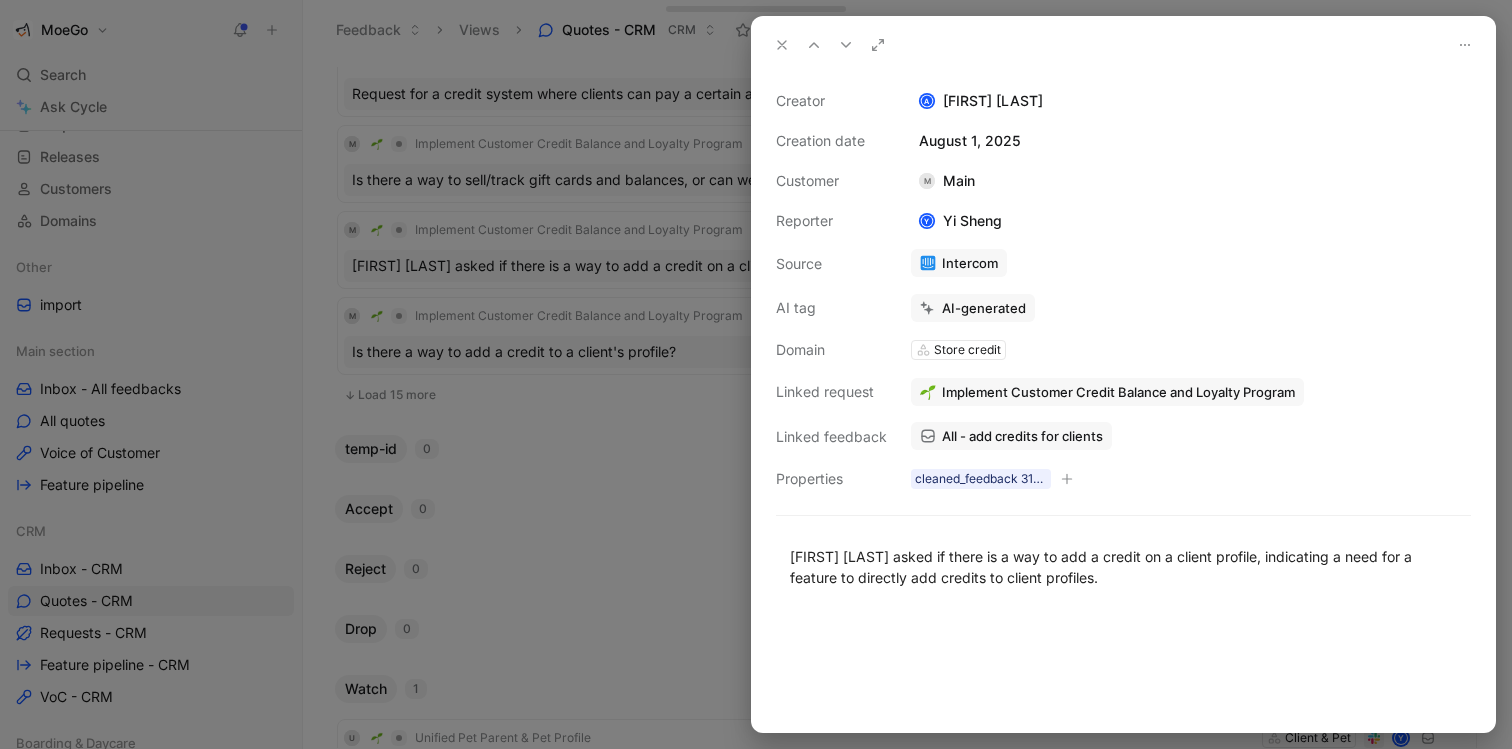 click at bounding box center [756, 374] 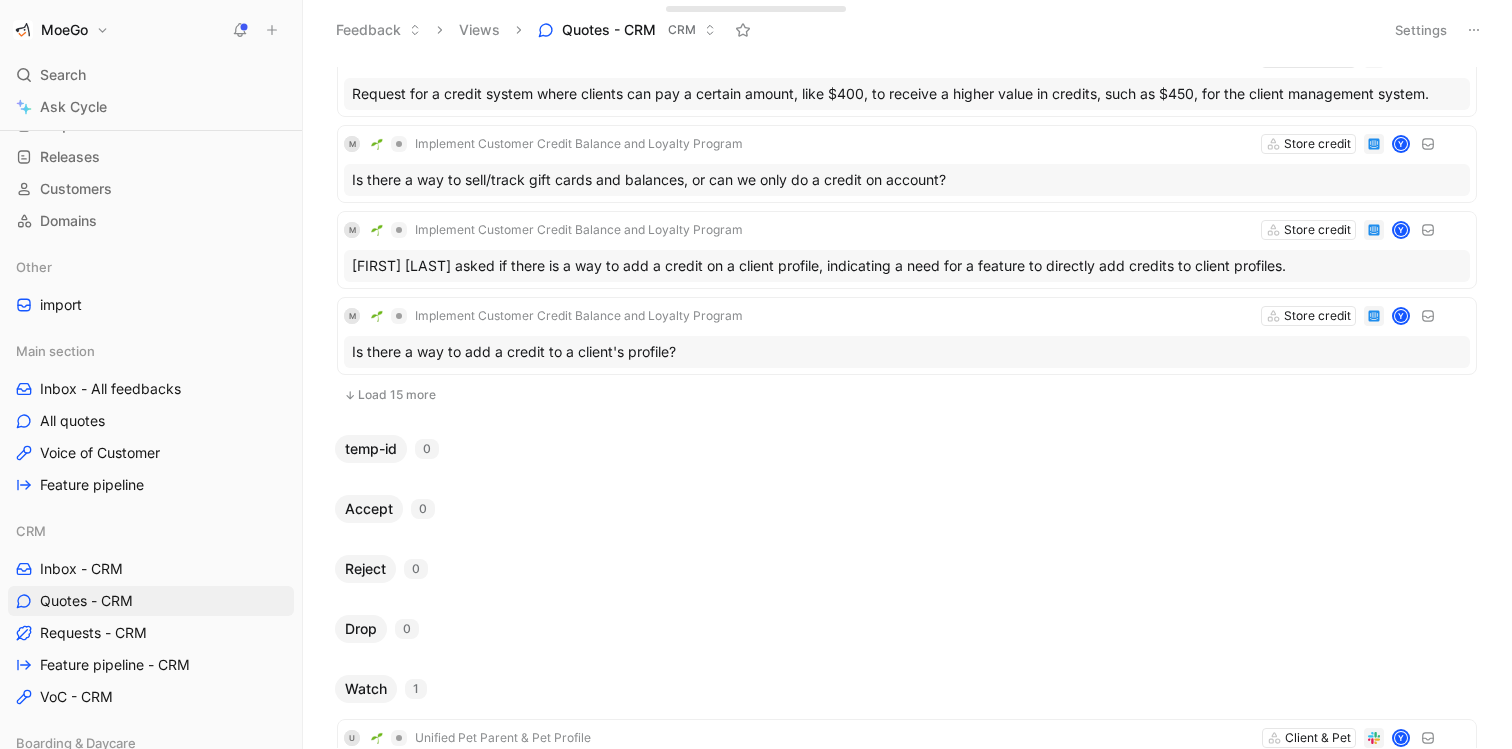 click on "No Quote status 15+ C Link request Leads management [FIRST] [LAST] reported an issue where leads are being misclassified as existing customers, causing automation workflows to not trigger correctly for new visitors and leads. M Introduce Customizable Dog Trait Icons Store credit Y Suggestion to have specific icons for each dog to remind staff of specific traits or client preferences, such as if a dog is a jumper or if a client prefers a call over a text. M Implement Detail Reminder Pop-ups with Note Functionality Store credit Y Suggestion for a pop-up option when clicking on the appointment, client profile, or pet profile to ensure certain details are not overlooked, with the ability to add notes. M Automated Messaging for Multiple Contacts Store credit Y Request for the option to have automated messages sent to both the main contact and additional contacts on the client's profiles. M Implement Customer Credit Balance and Loyalty Program Store credit Y Request for a feature to add credit to a client's account. M Y" at bounding box center [905, 407] 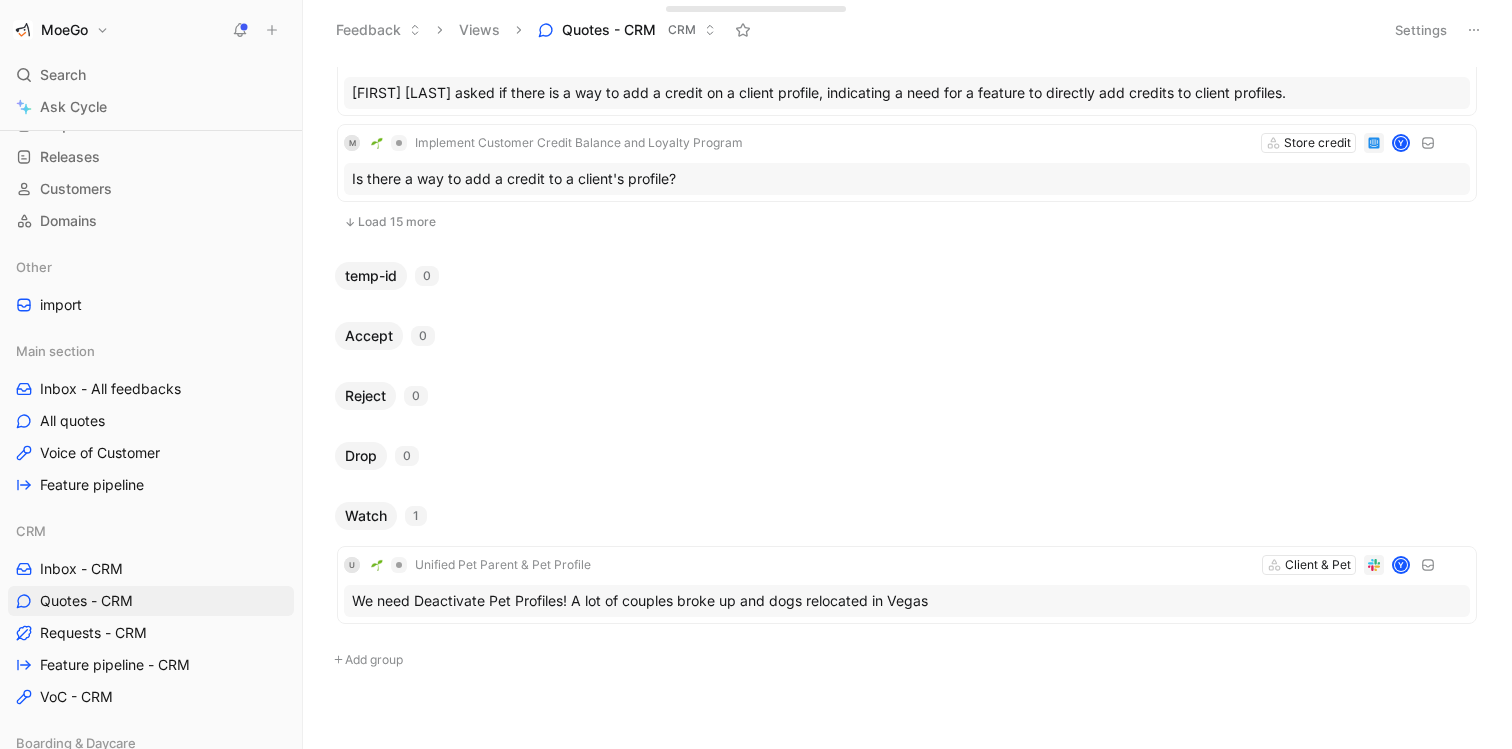 scroll, scrollTop: 1311, scrollLeft: 0, axis: vertical 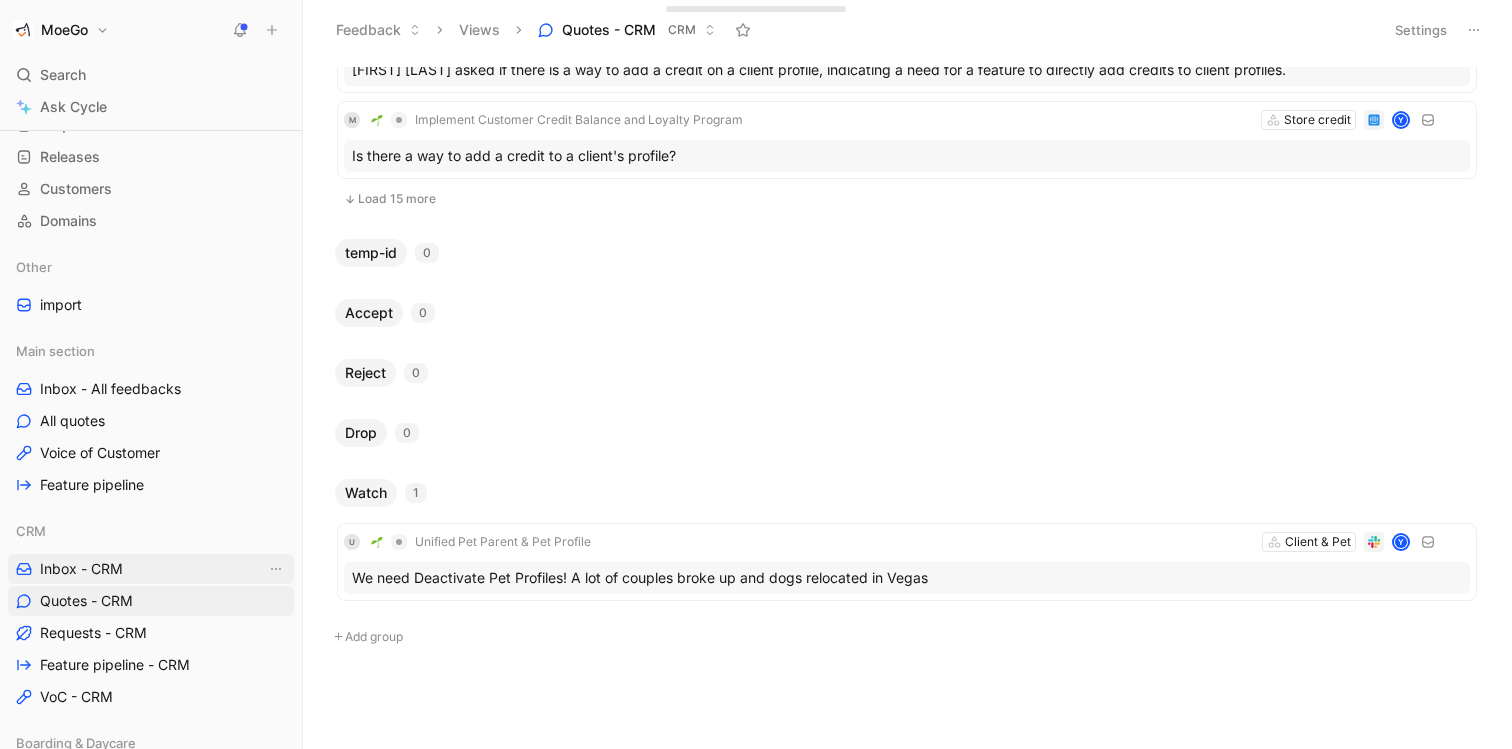 click on "Inbox - CRM" at bounding box center [151, 569] 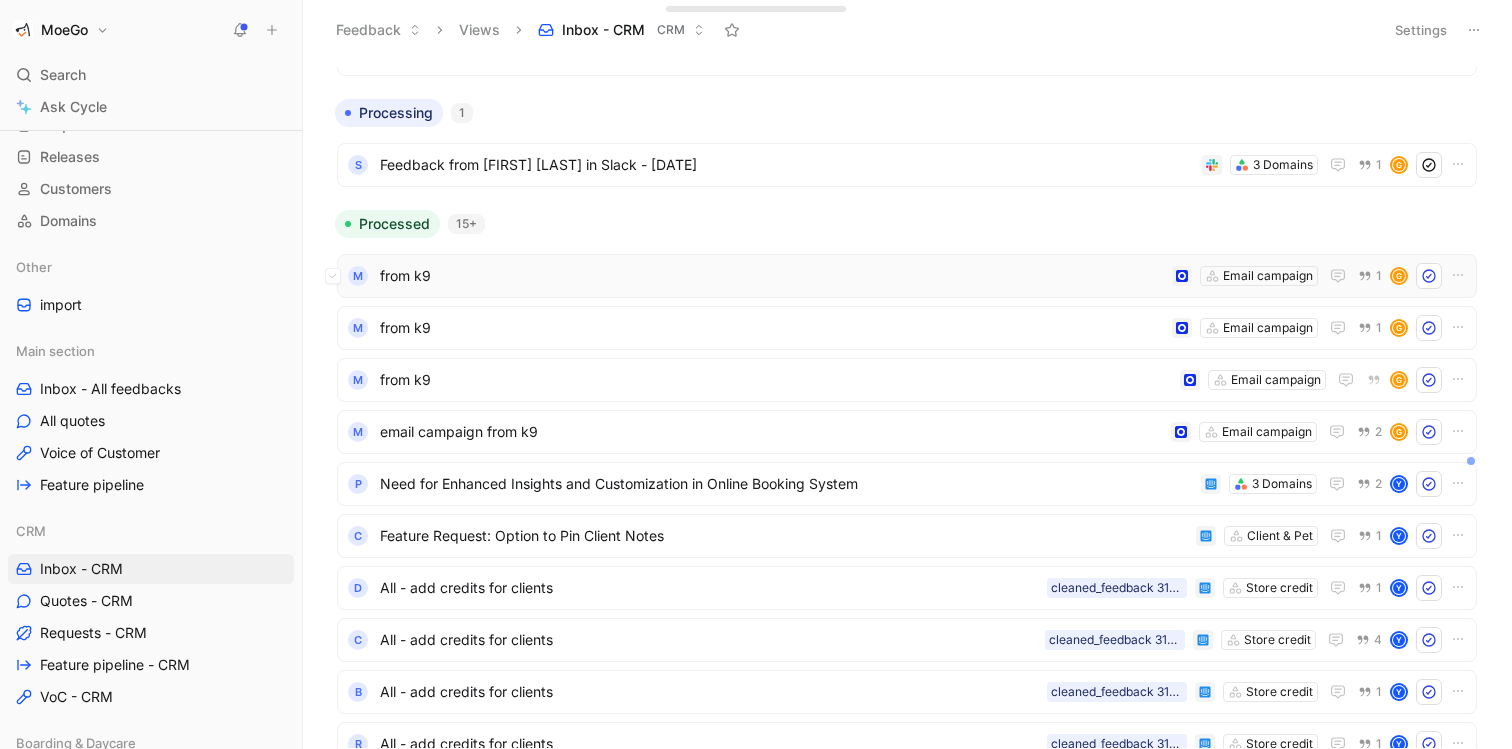scroll, scrollTop: 0, scrollLeft: 0, axis: both 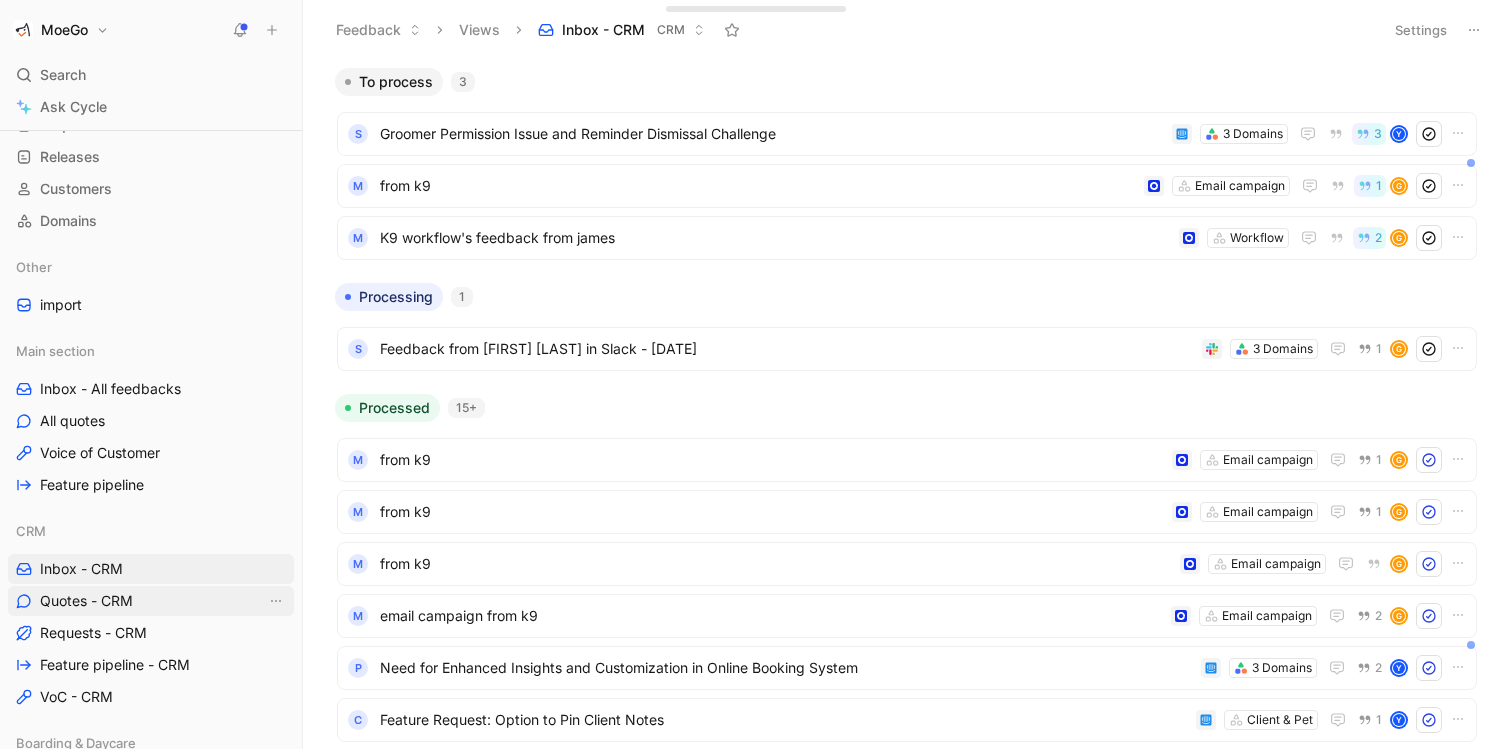 click on "Quotes - CRM" at bounding box center (151, 601) 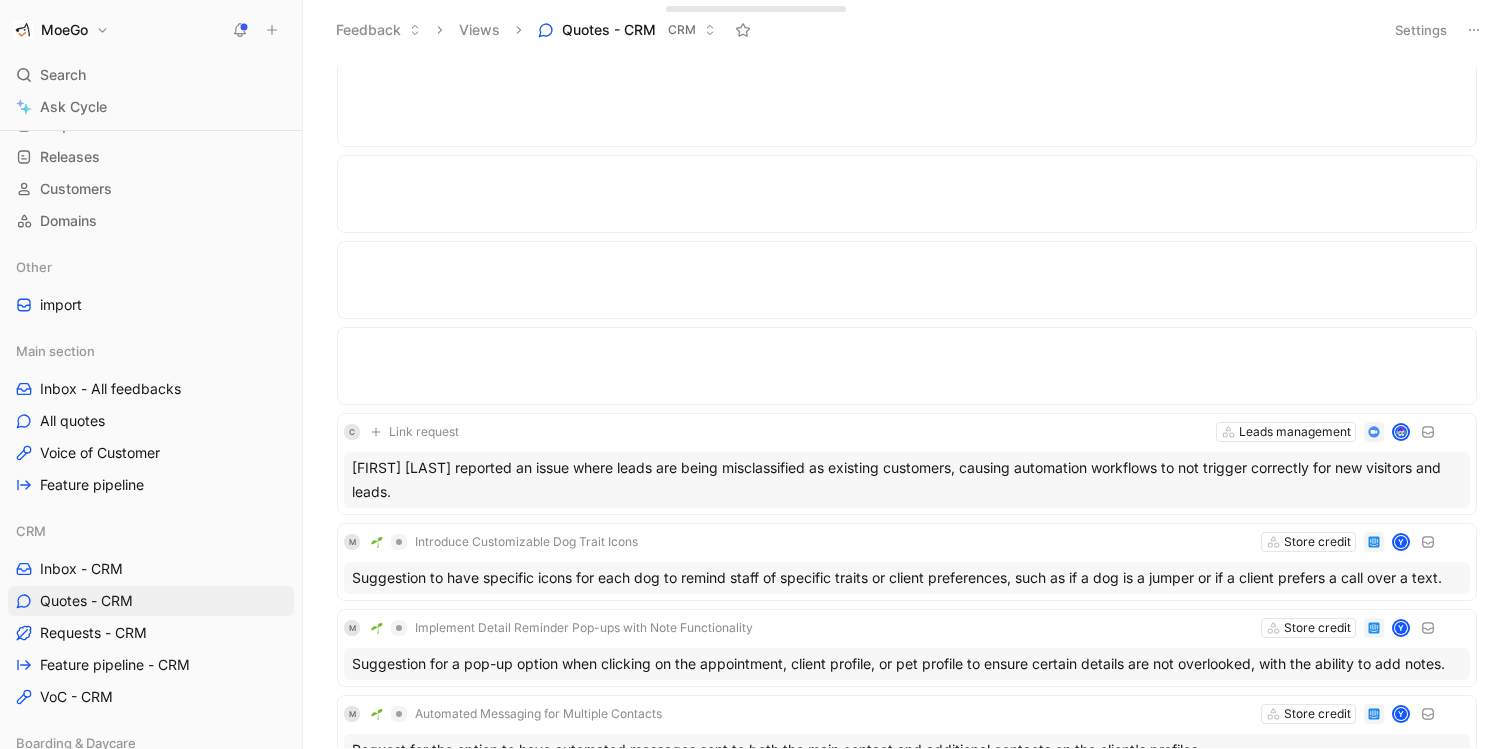 scroll, scrollTop: 0, scrollLeft: 0, axis: both 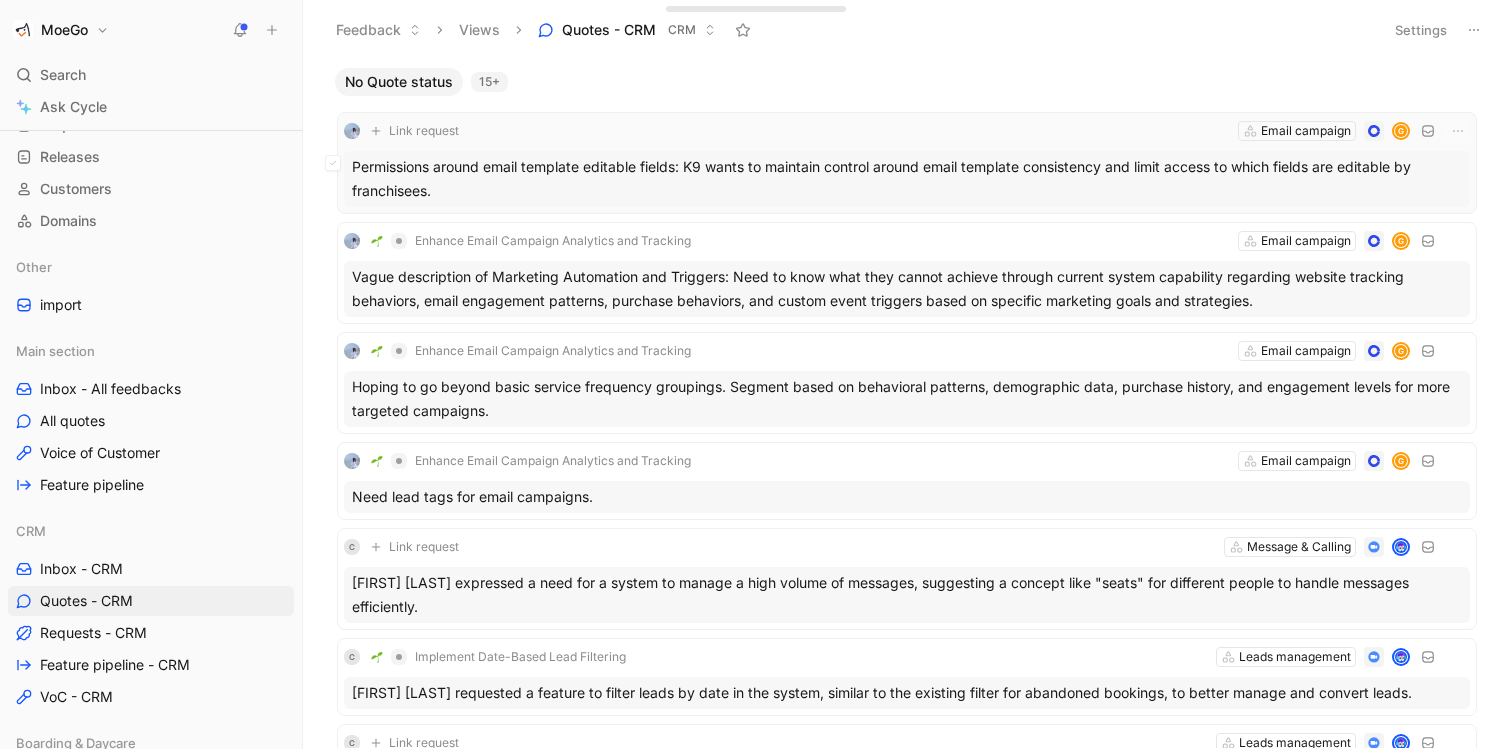 click on "Link request Email campaign g" at bounding box center [907, 131] 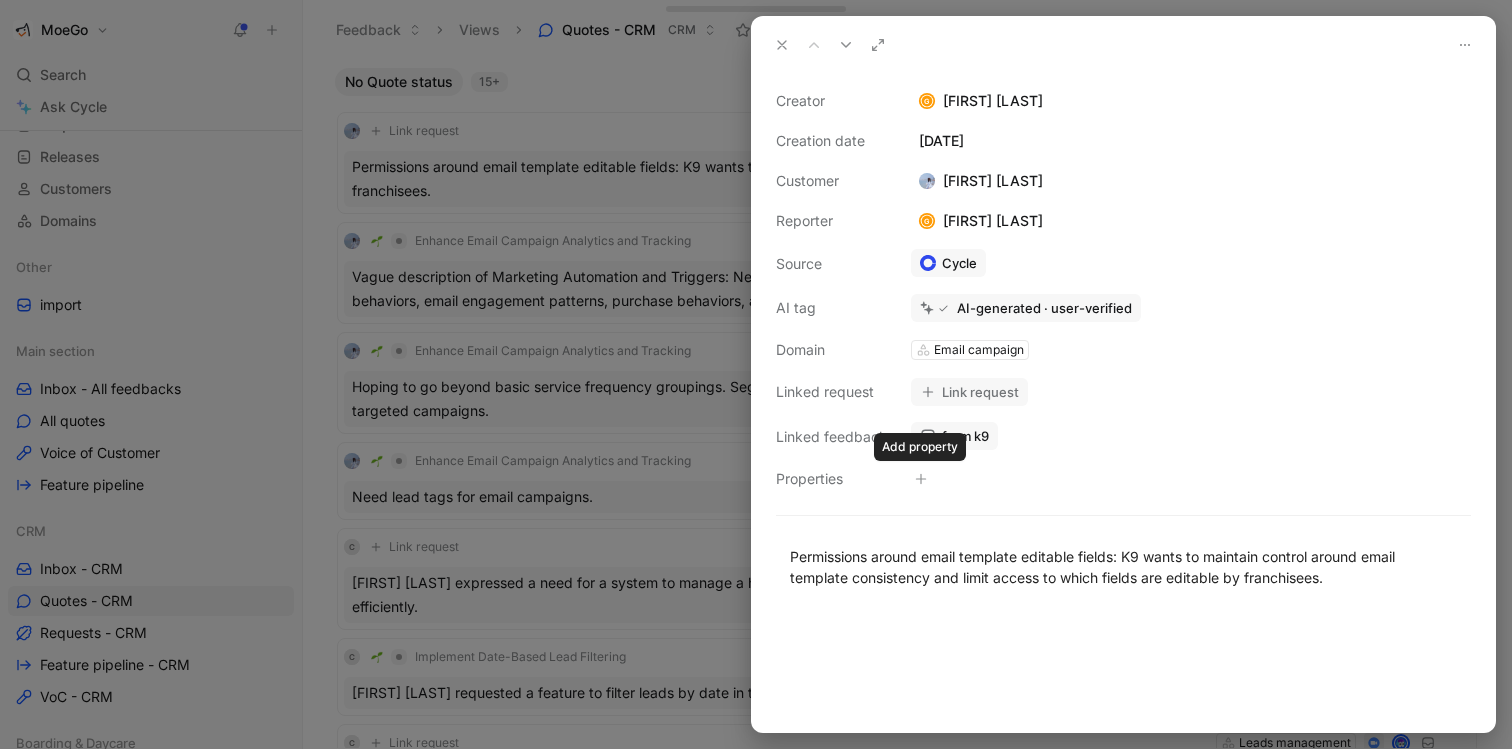 click 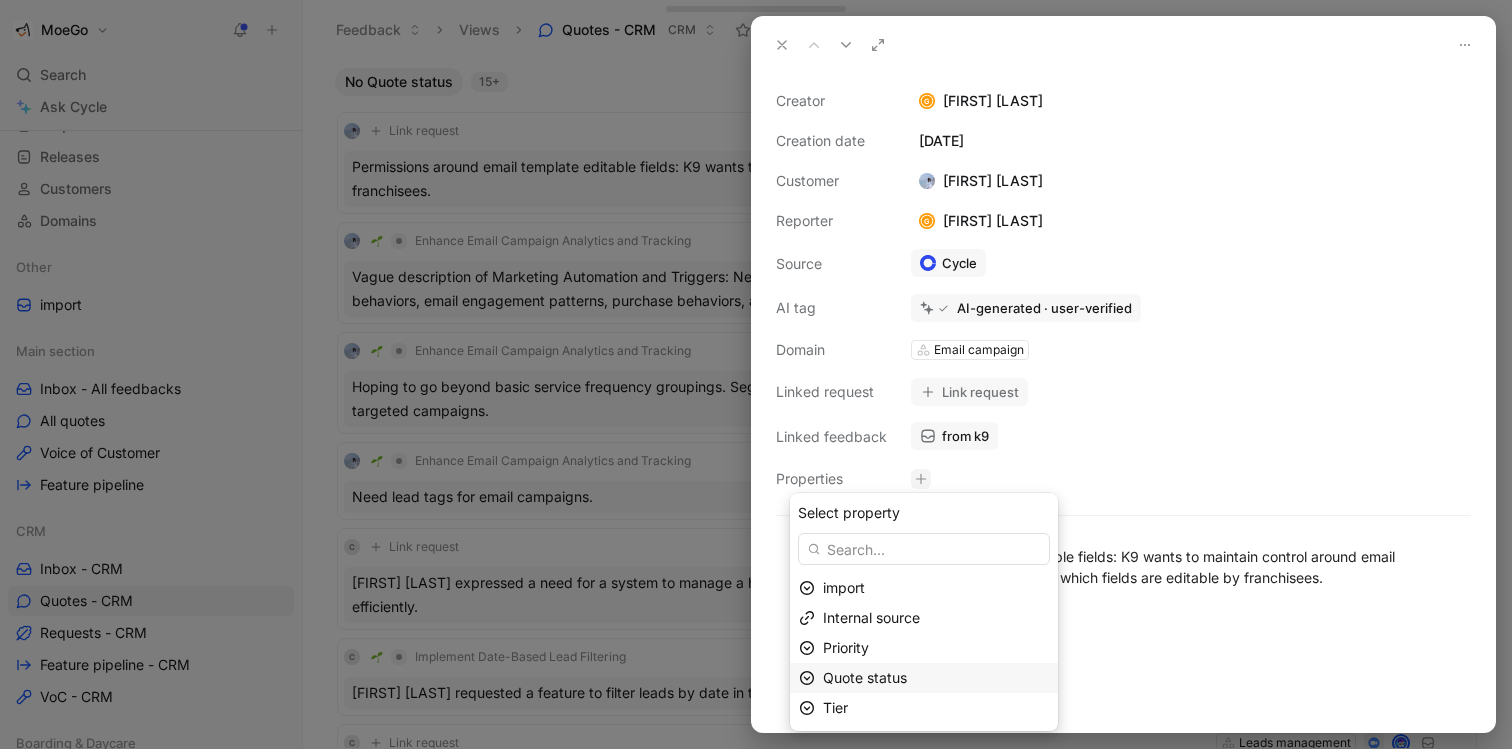 click on "Quote status" at bounding box center (865, 677) 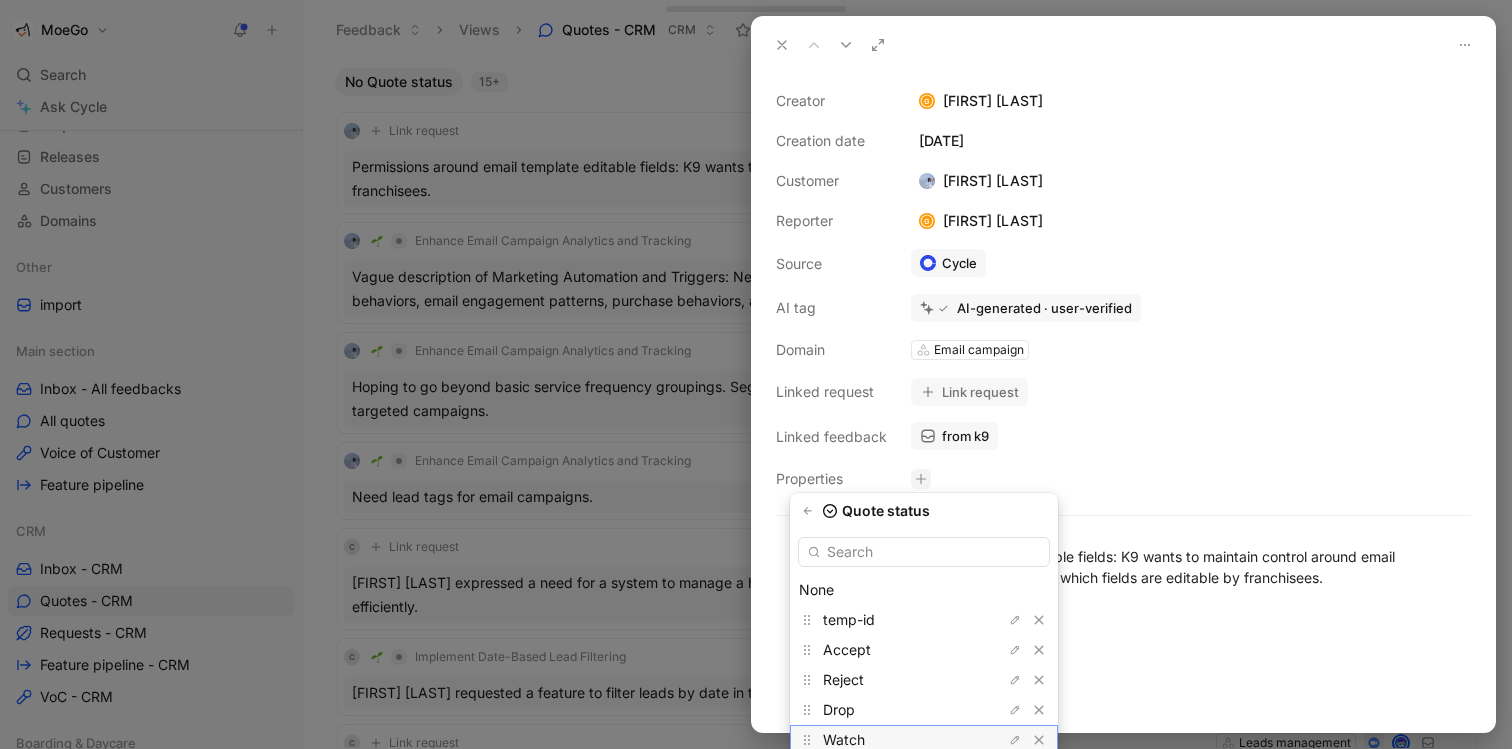 click on "Watch" at bounding box center (898, 740) 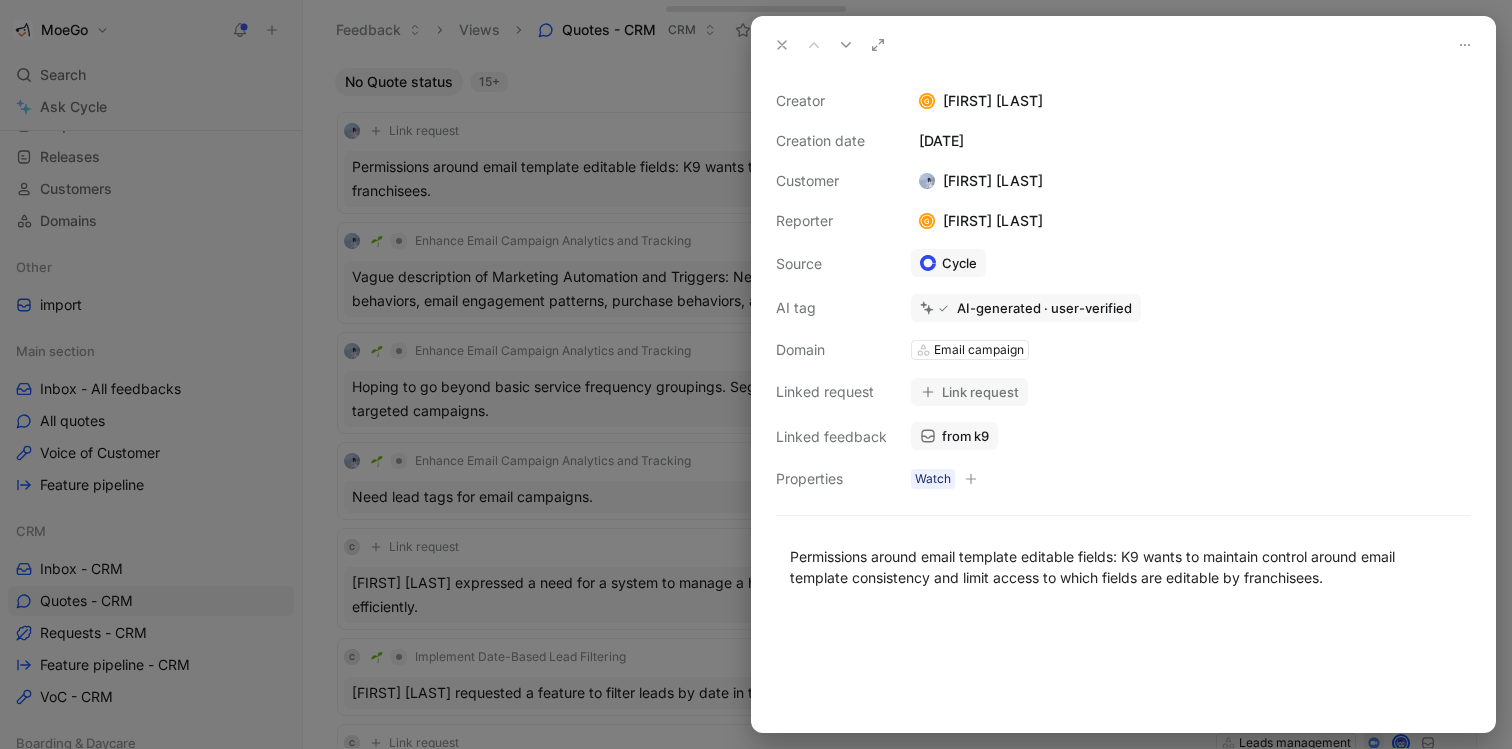 click 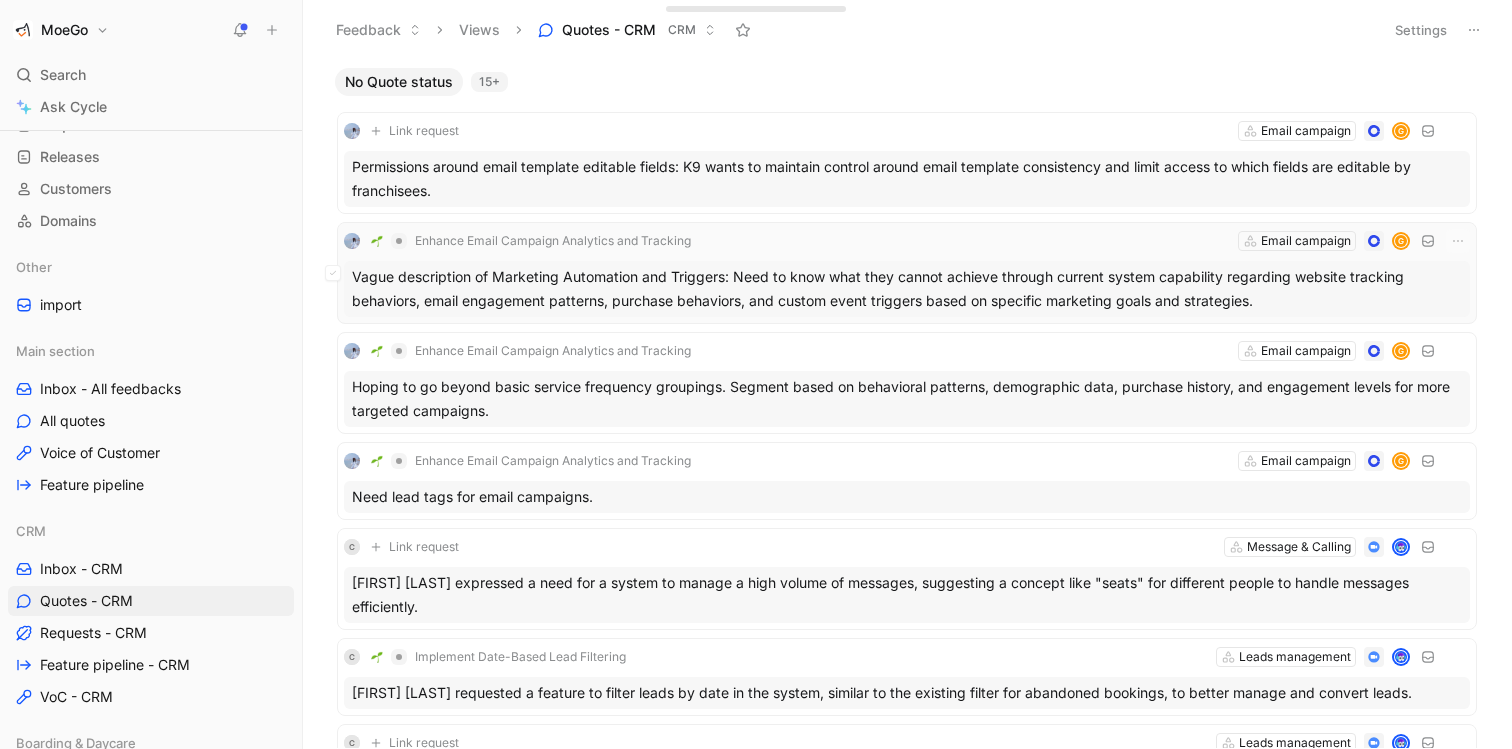 click on "Vague description of Marketing Automation and Triggers: Need to know what they cannot achieve through current system capability regarding website tracking behaviors, email engagement patterns, purchase behaviors, and custom event triggers based on specific marketing goals and strategies." at bounding box center [907, 289] 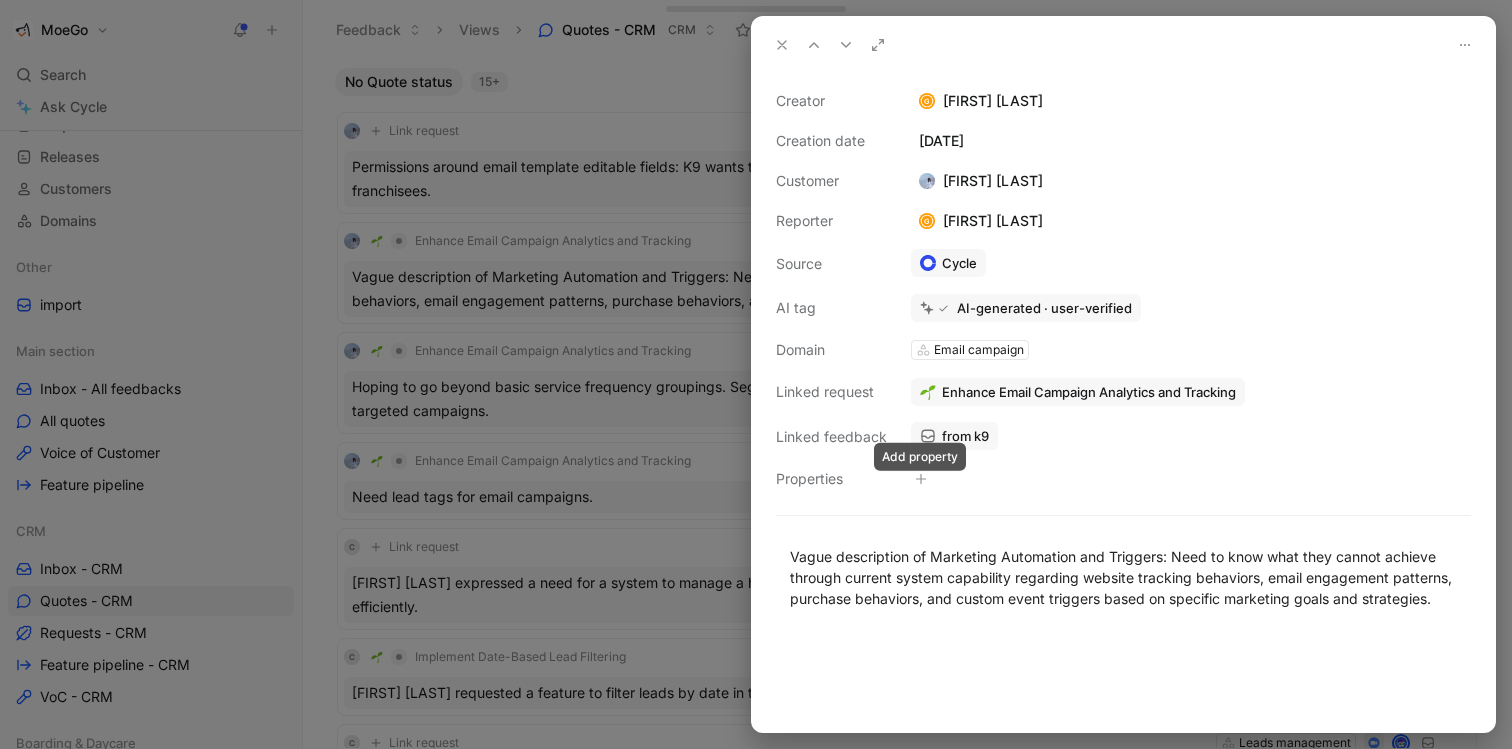 click at bounding box center [921, 479] 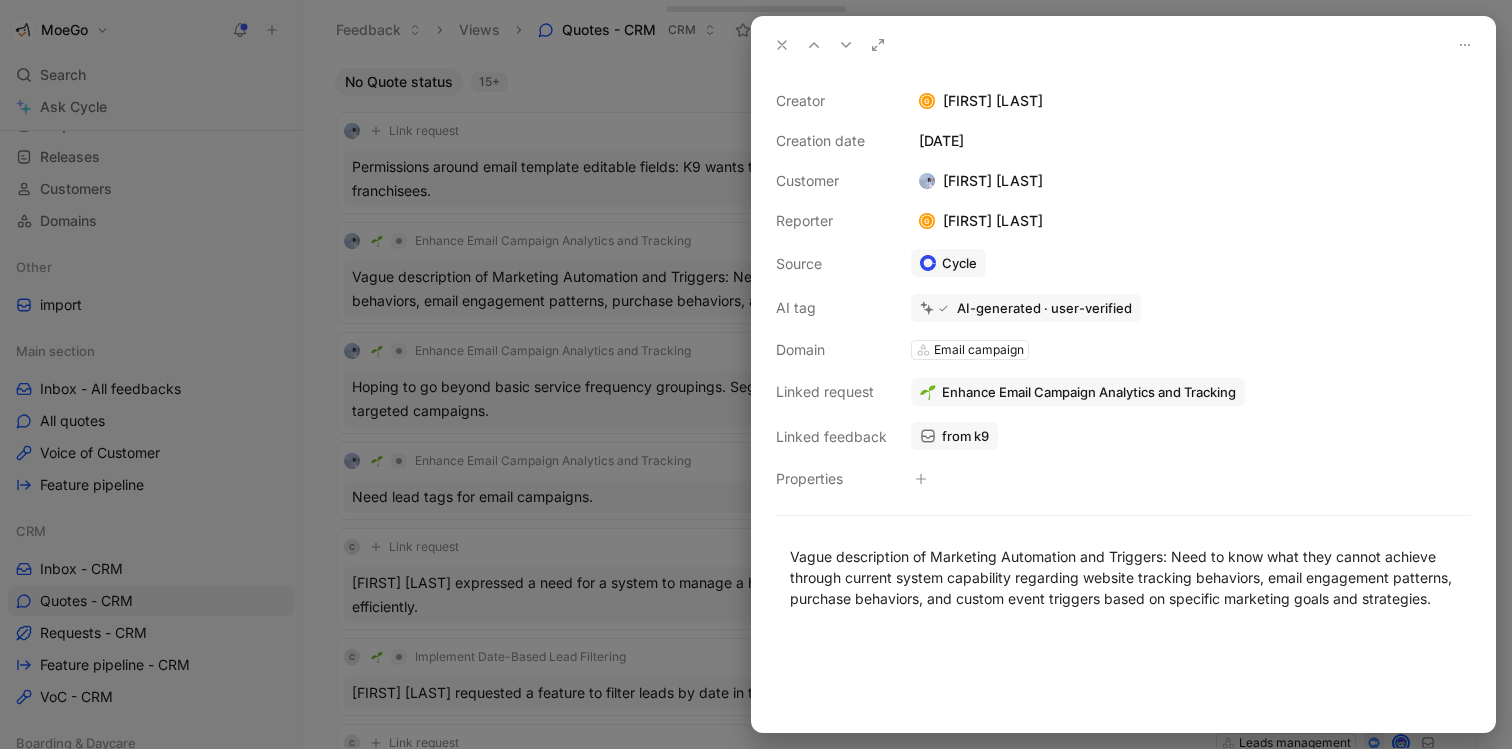 click 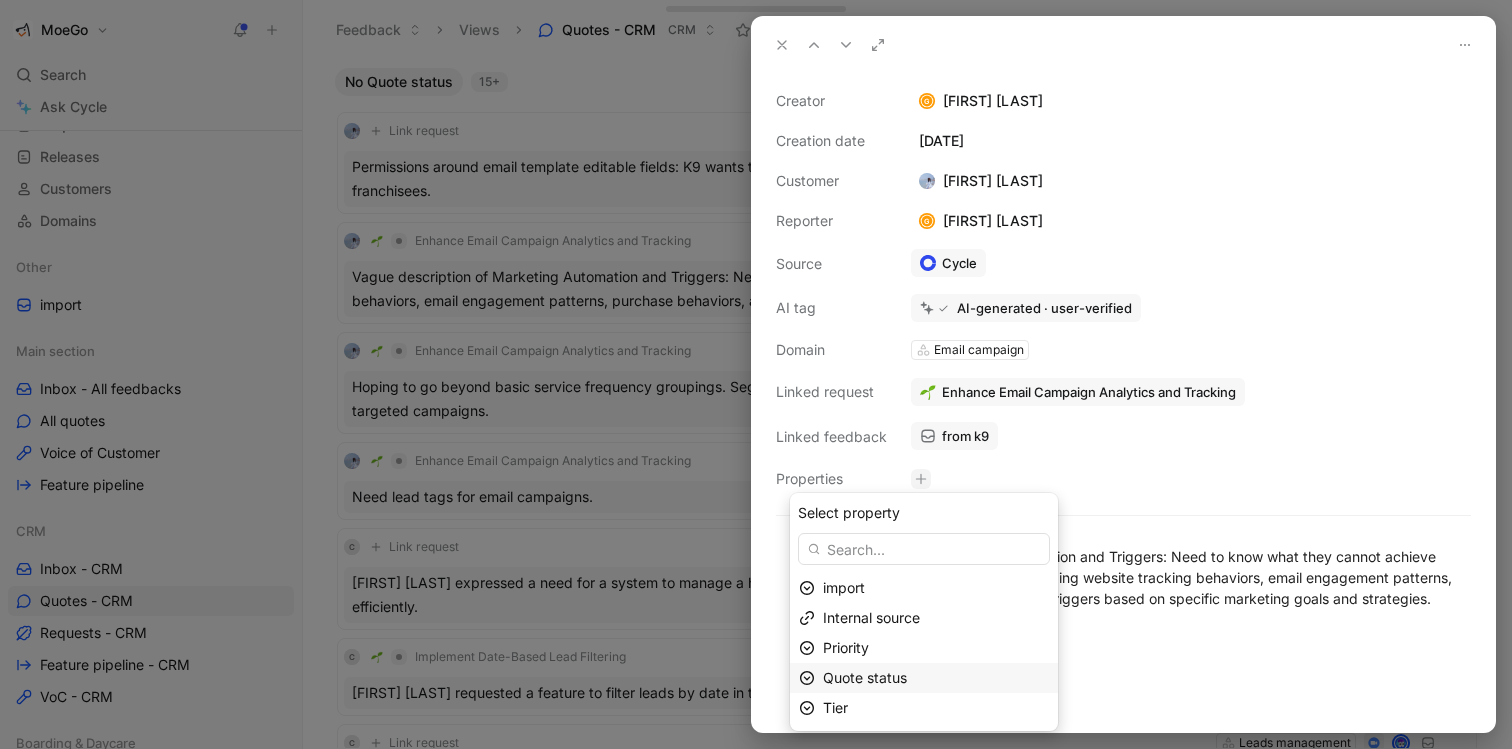 click on "Quote status" at bounding box center (865, 677) 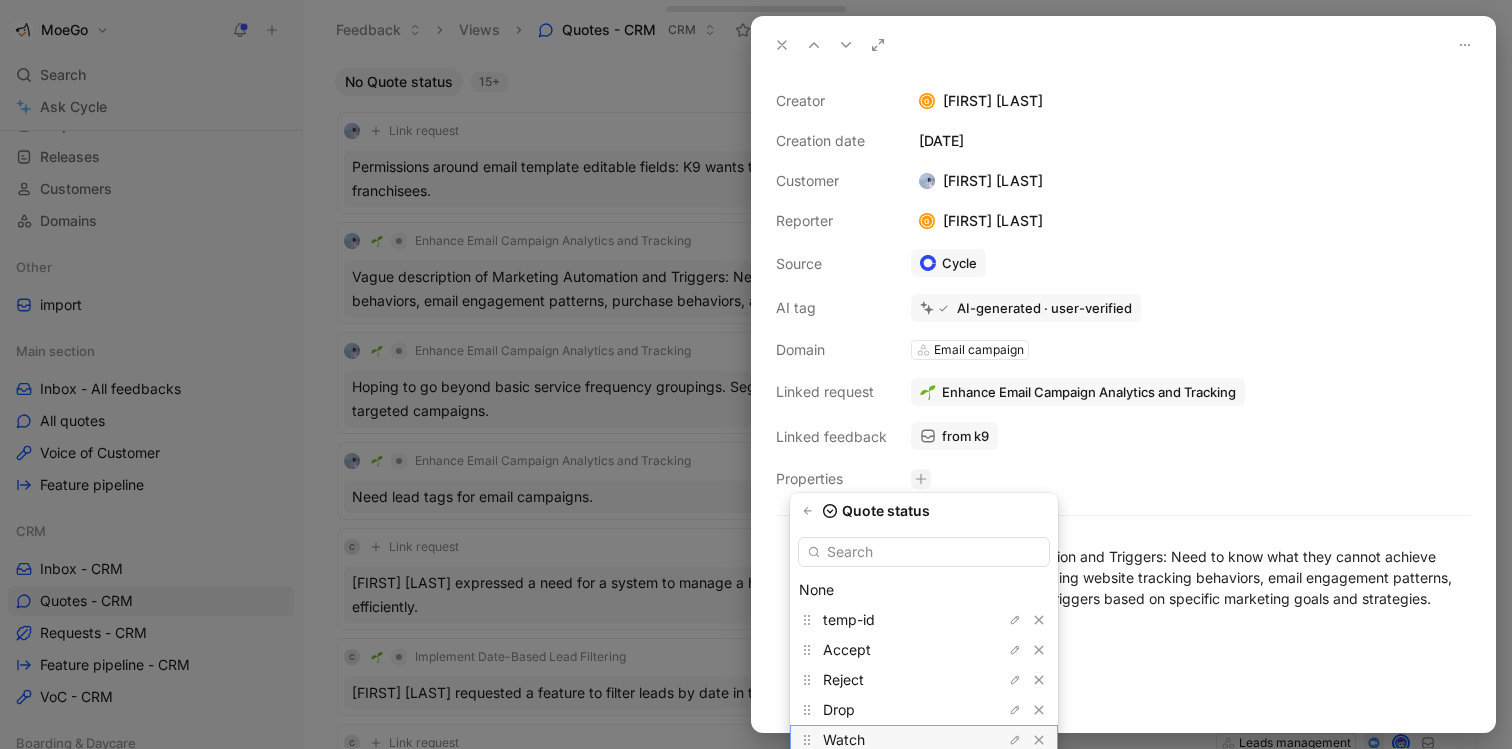 click on "Watch" at bounding box center [898, 740] 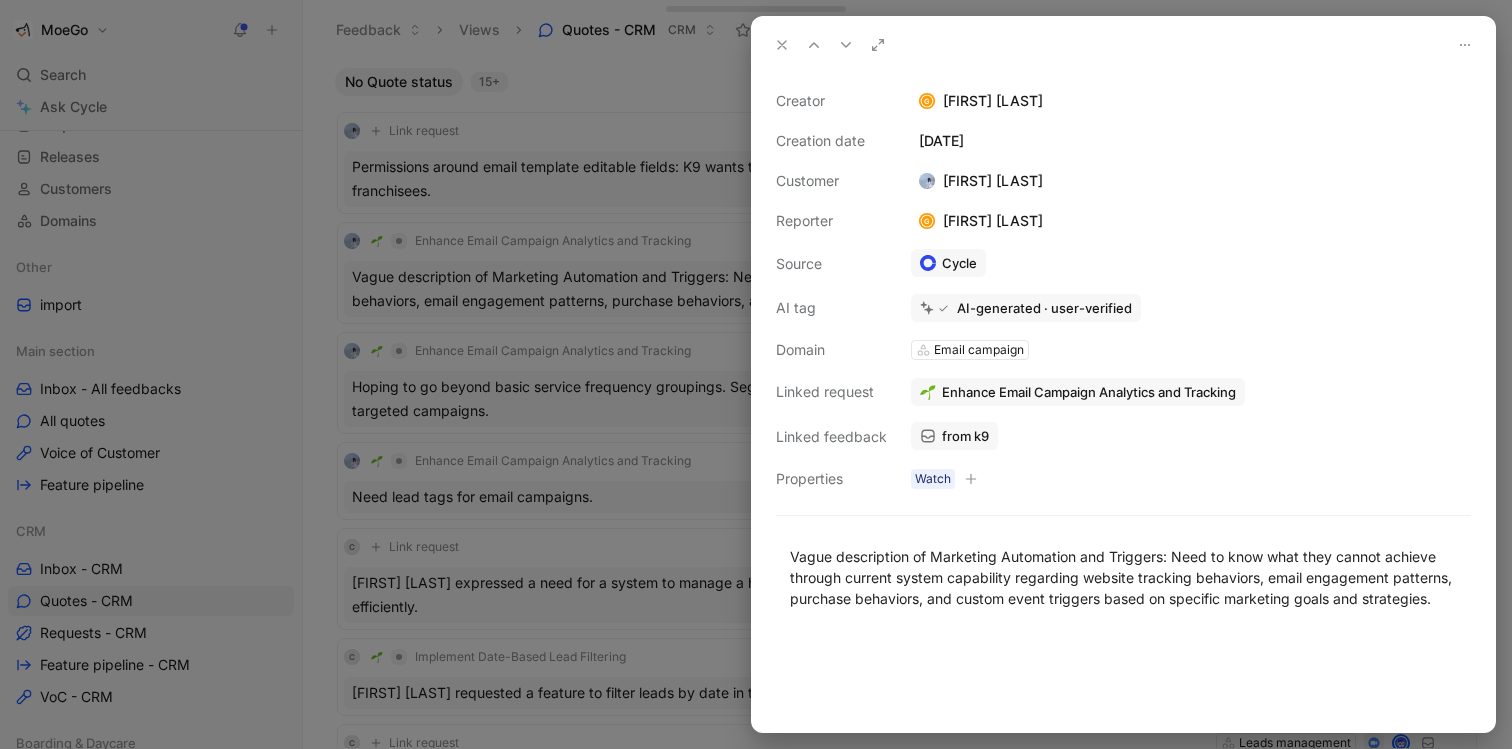 click at bounding box center (782, 45) 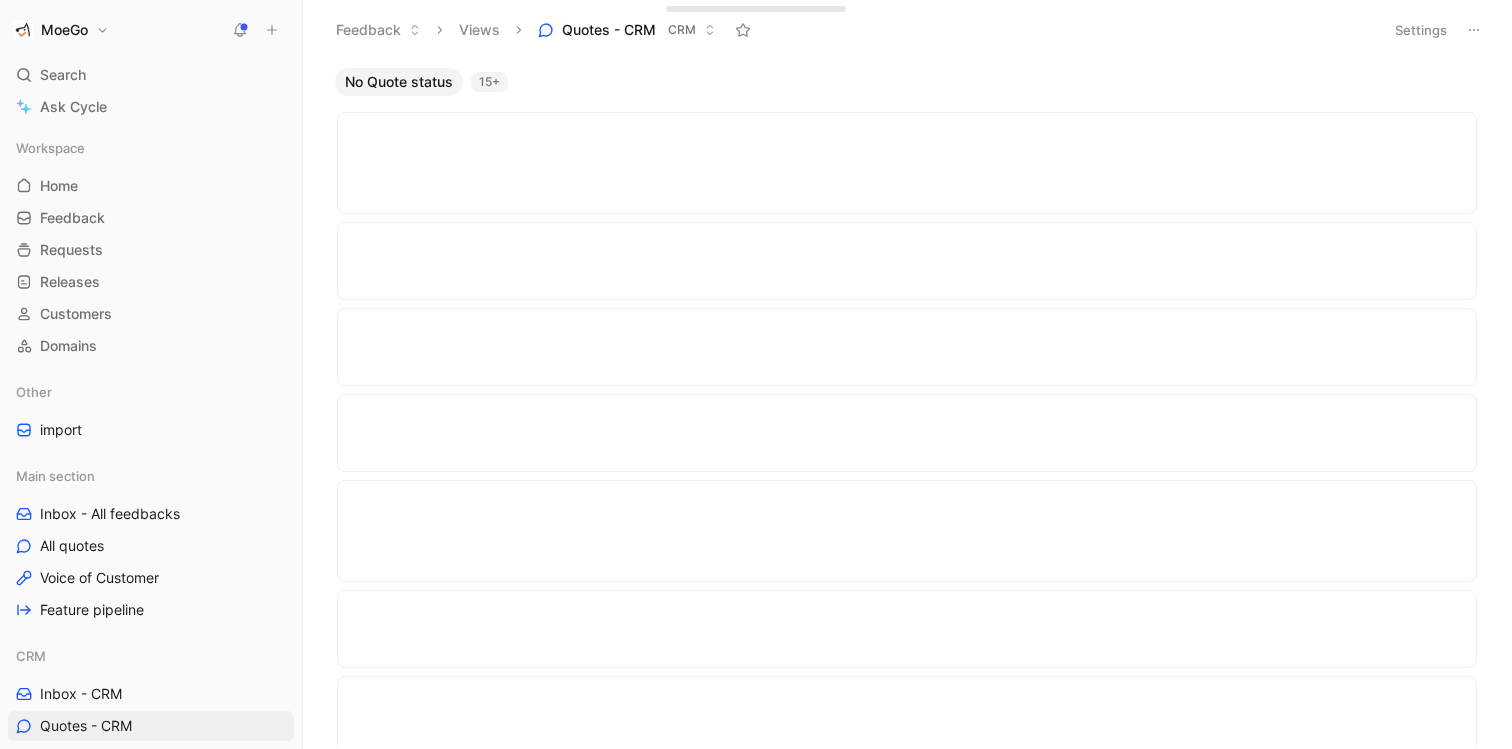 scroll, scrollTop: 0, scrollLeft: 0, axis: both 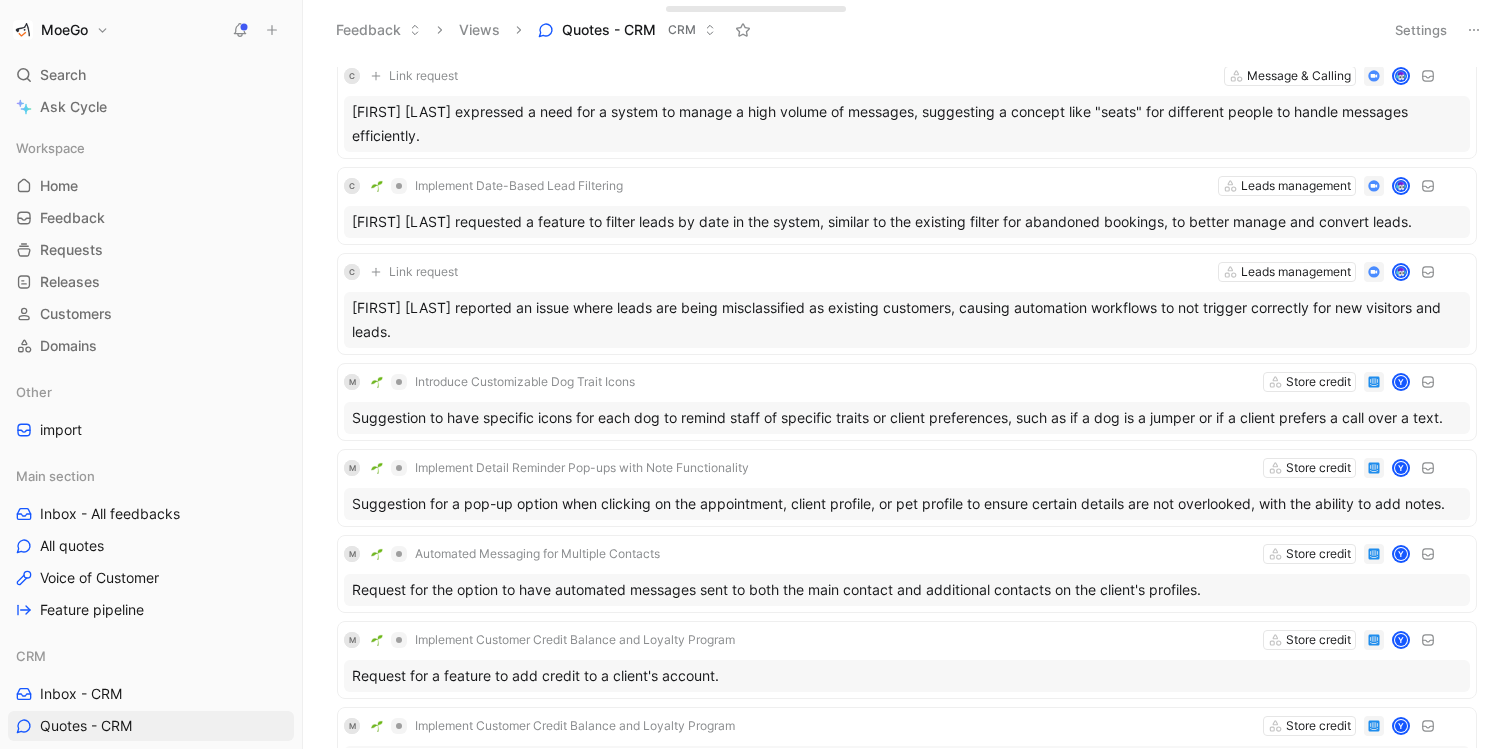 click on "Settings" at bounding box center (1421, 30) 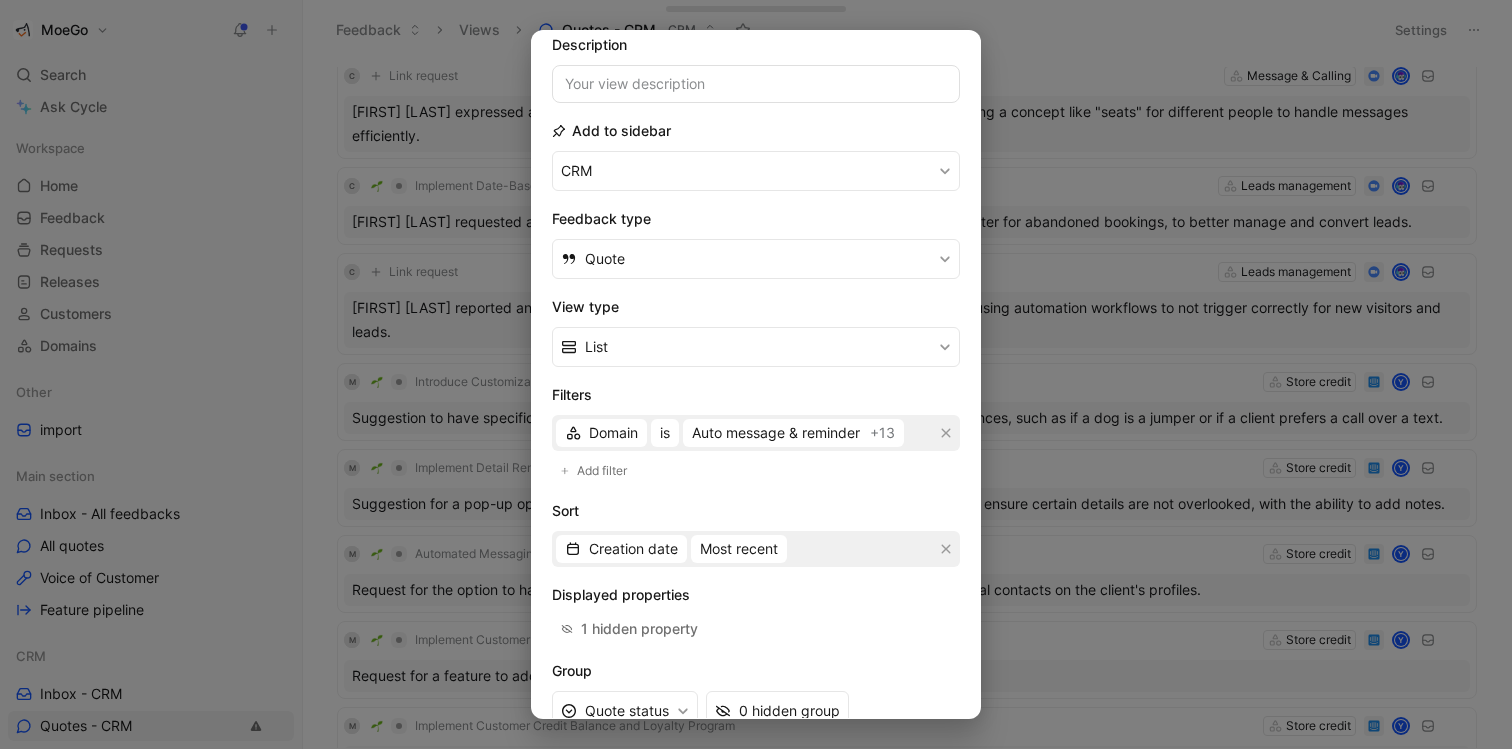 scroll, scrollTop: 188, scrollLeft: 0, axis: vertical 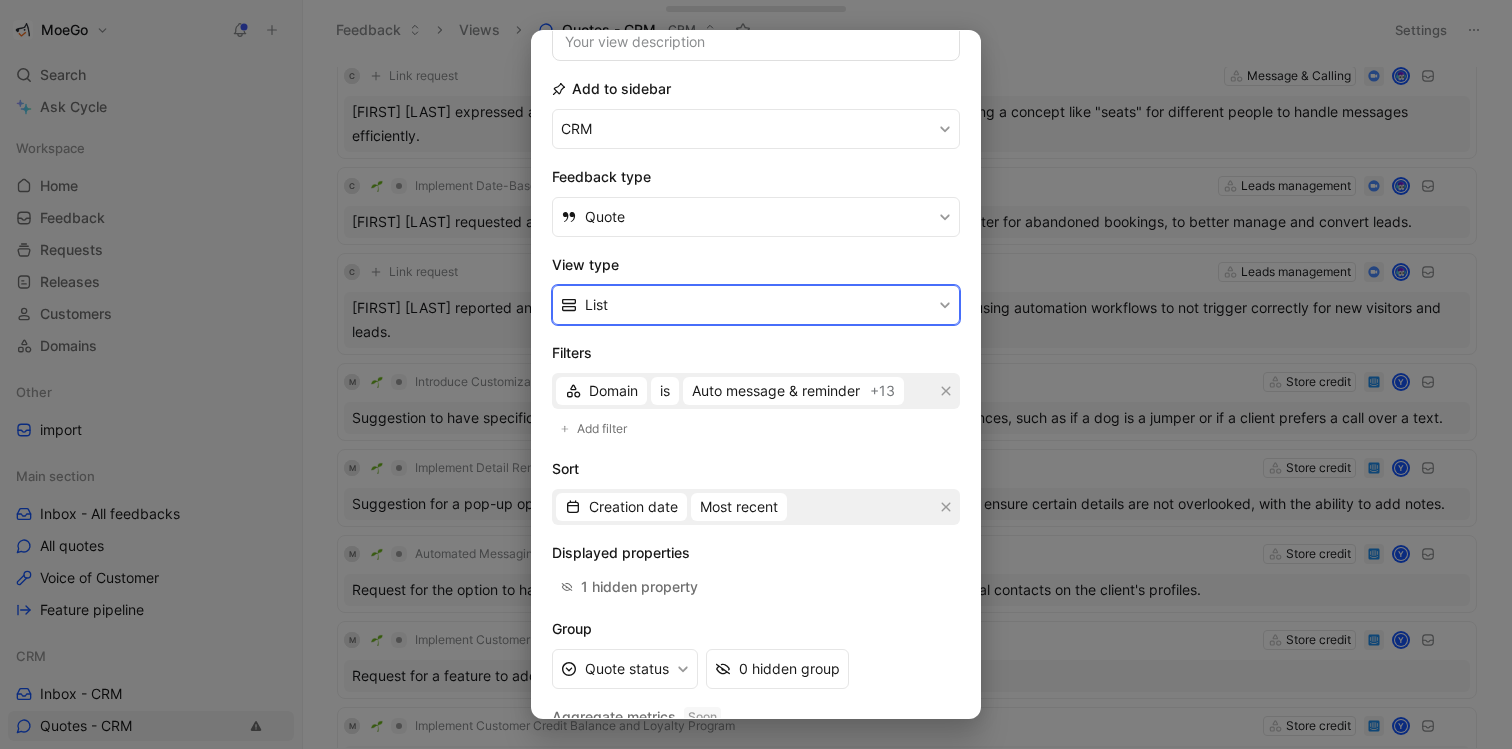 click on "List" at bounding box center (756, 305) 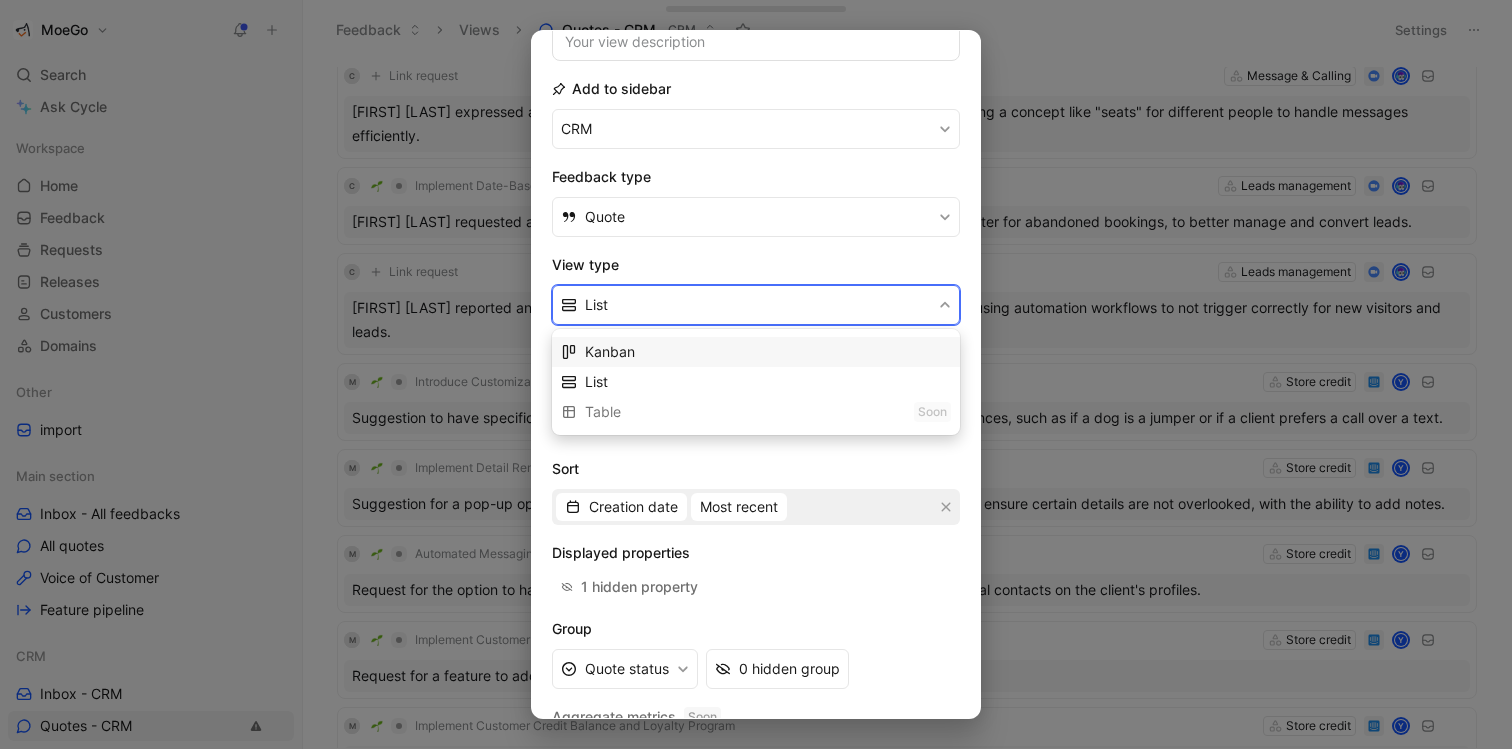 click on "Kanban" at bounding box center (768, 352) 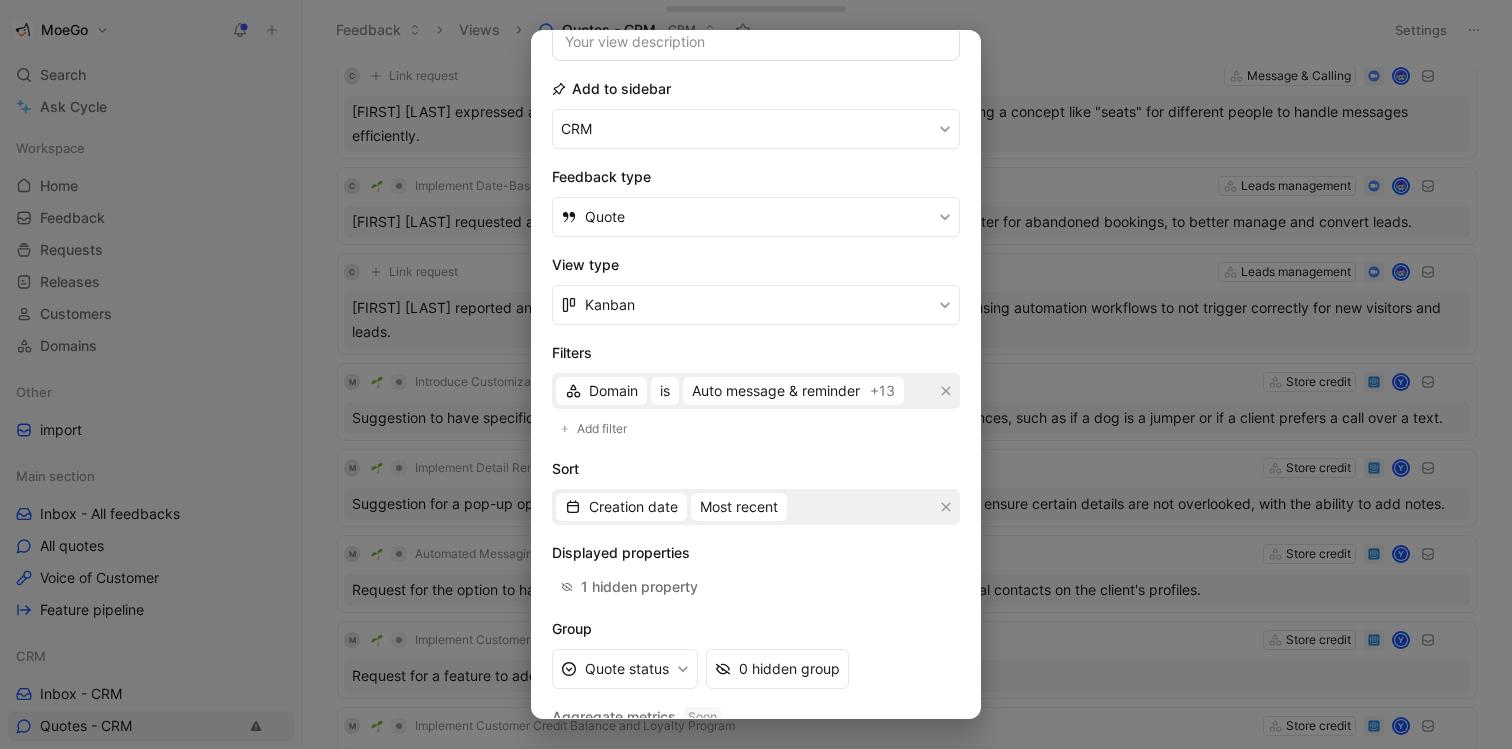 click at bounding box center (756, 374) 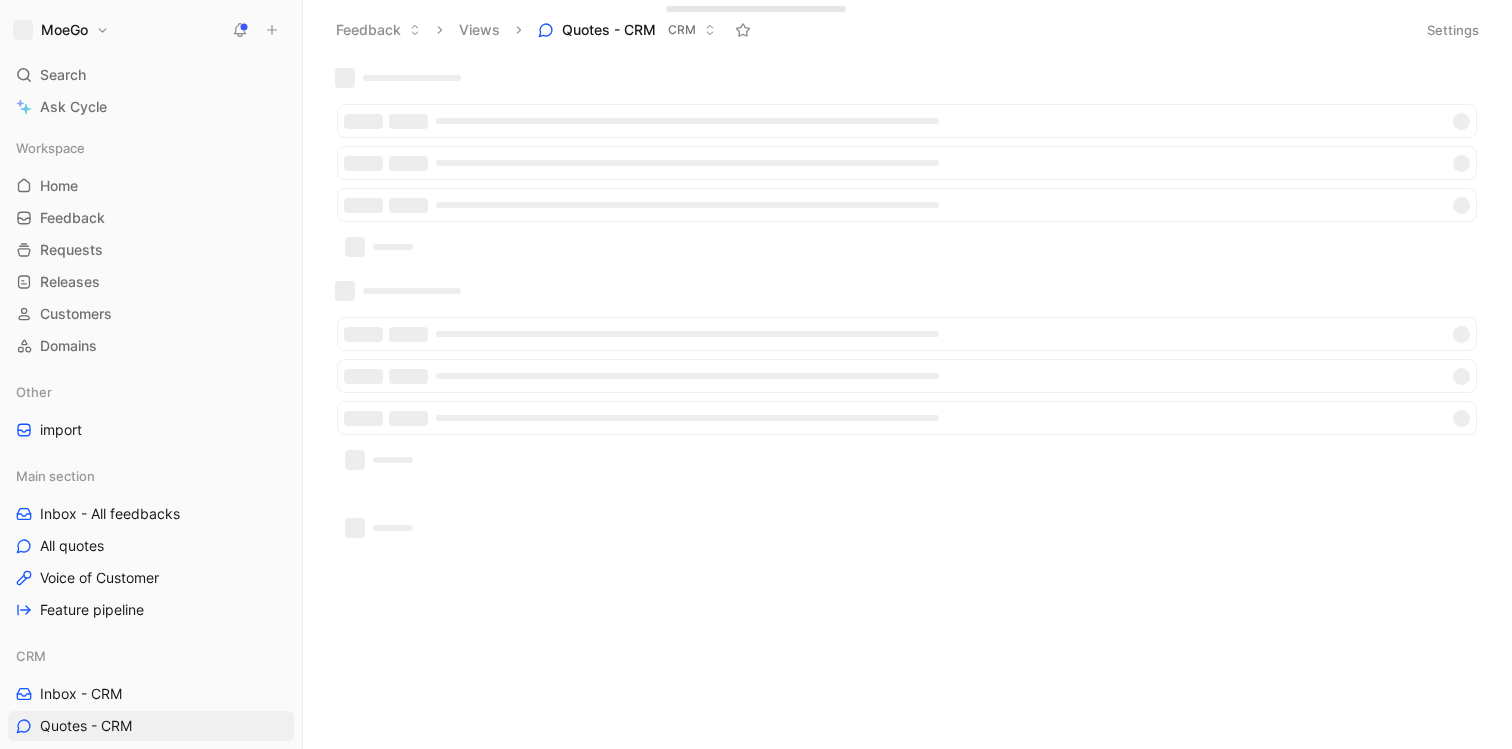 scroll, scrollTop: 0, scrollLeft: 0, axis: both 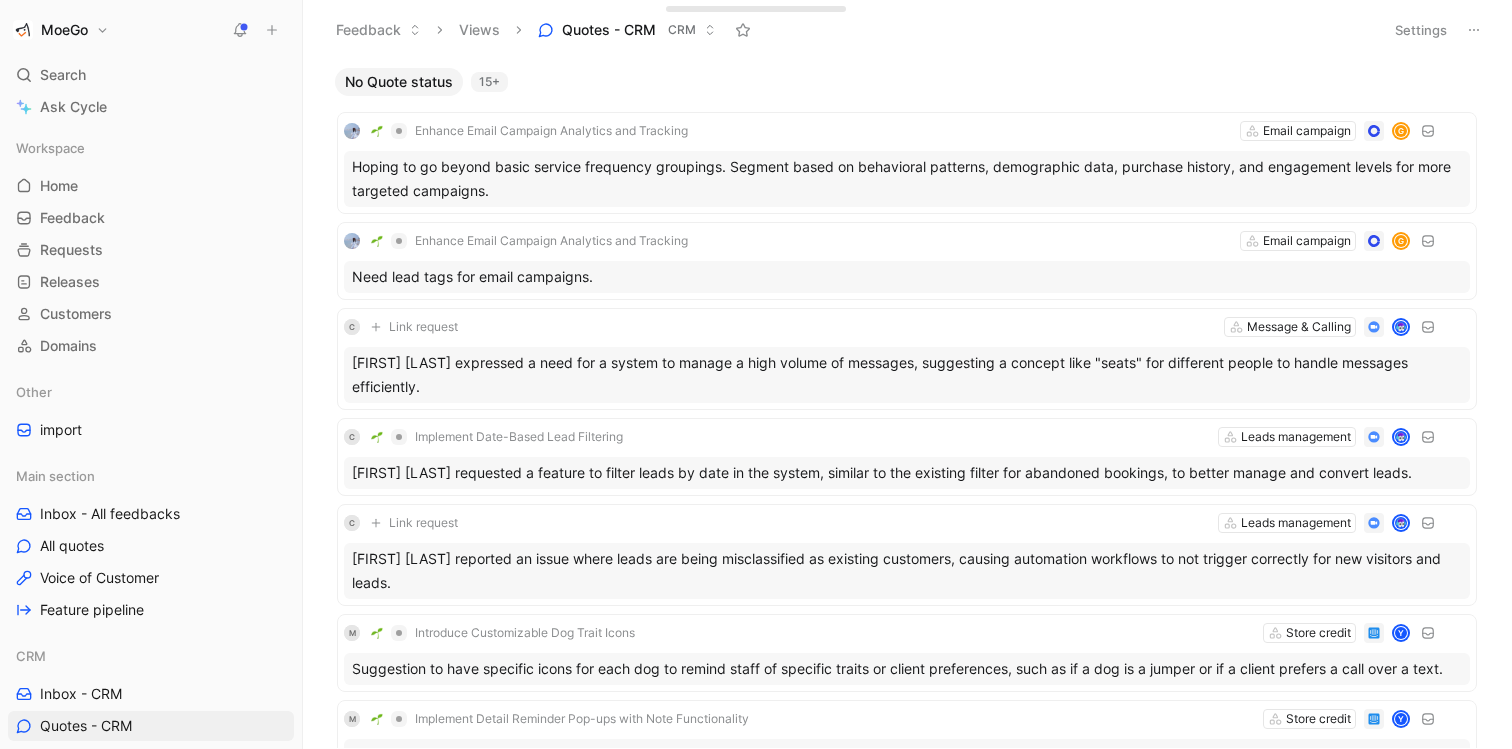 click on "Settings" at bounding box center (1421, 30) 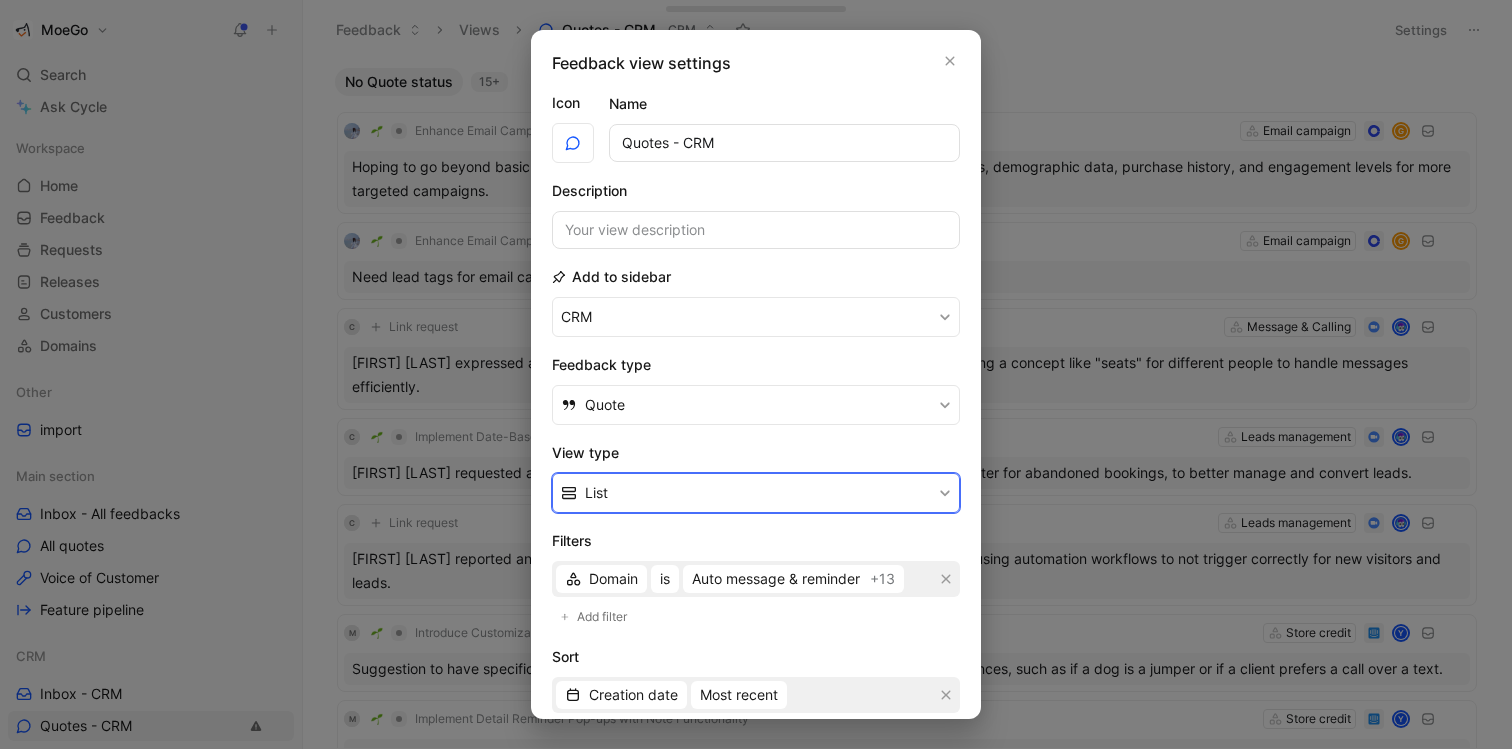 click on "List" at bounding box center (756, 493) 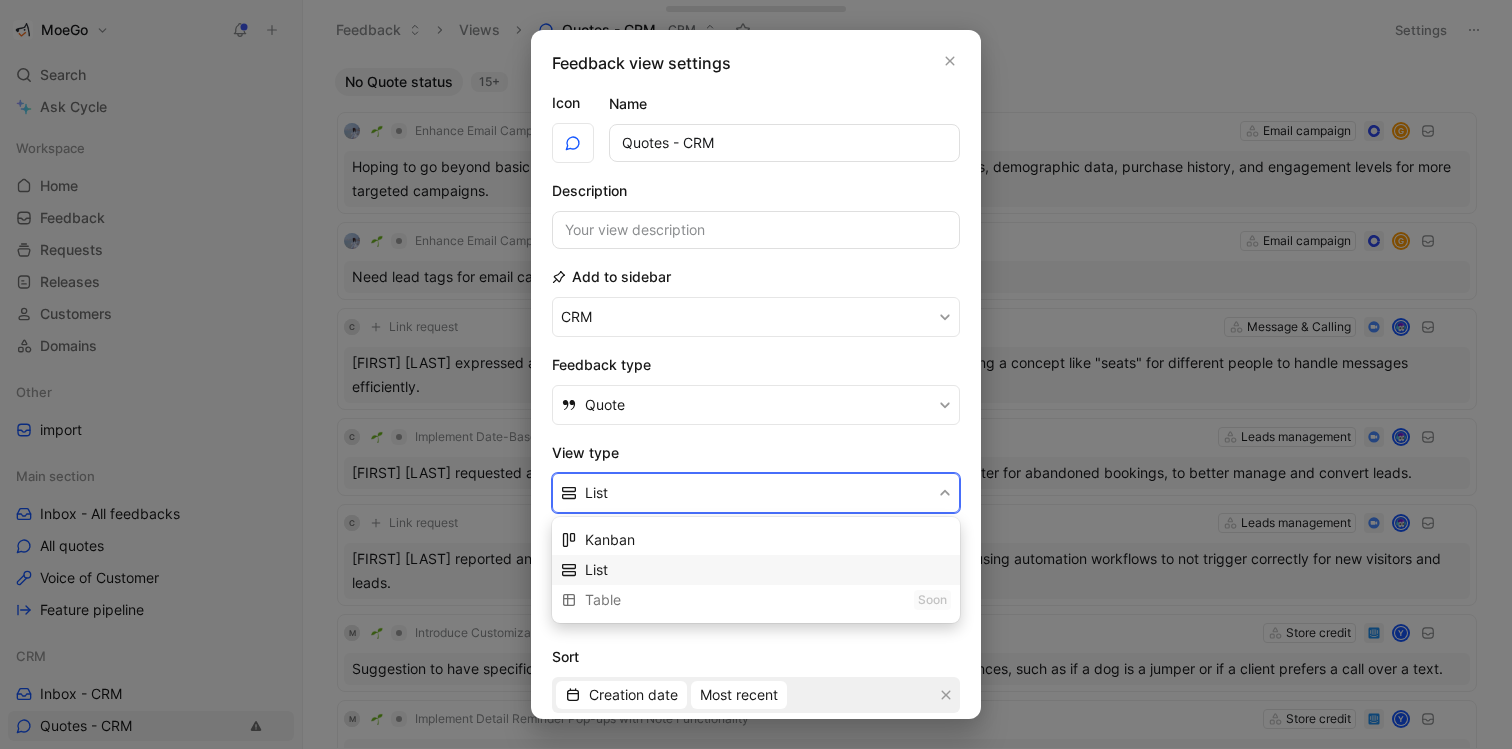 click on "List" at bounding box center [768, 570] 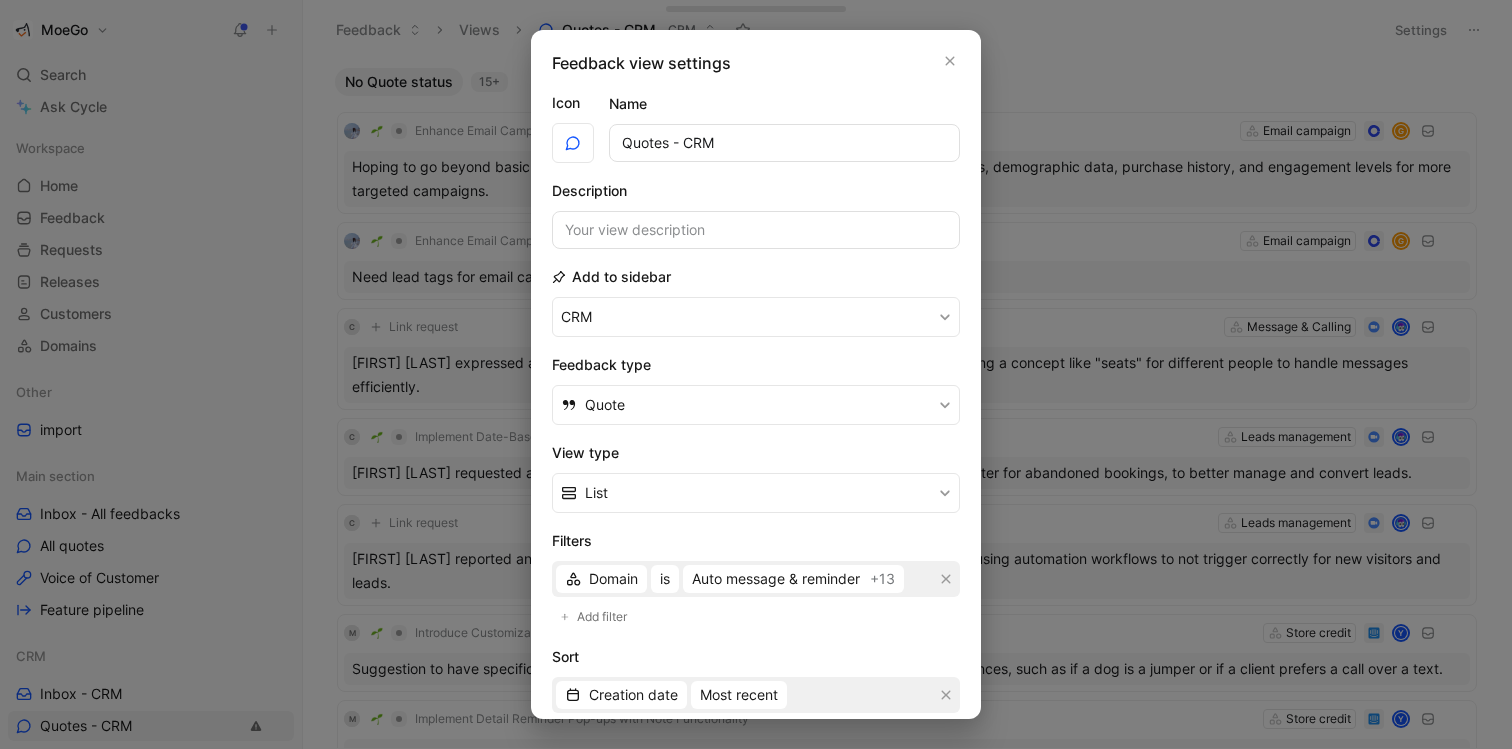 scroll, scrollTop: 263, scrollLeft: 0, axis: vertical 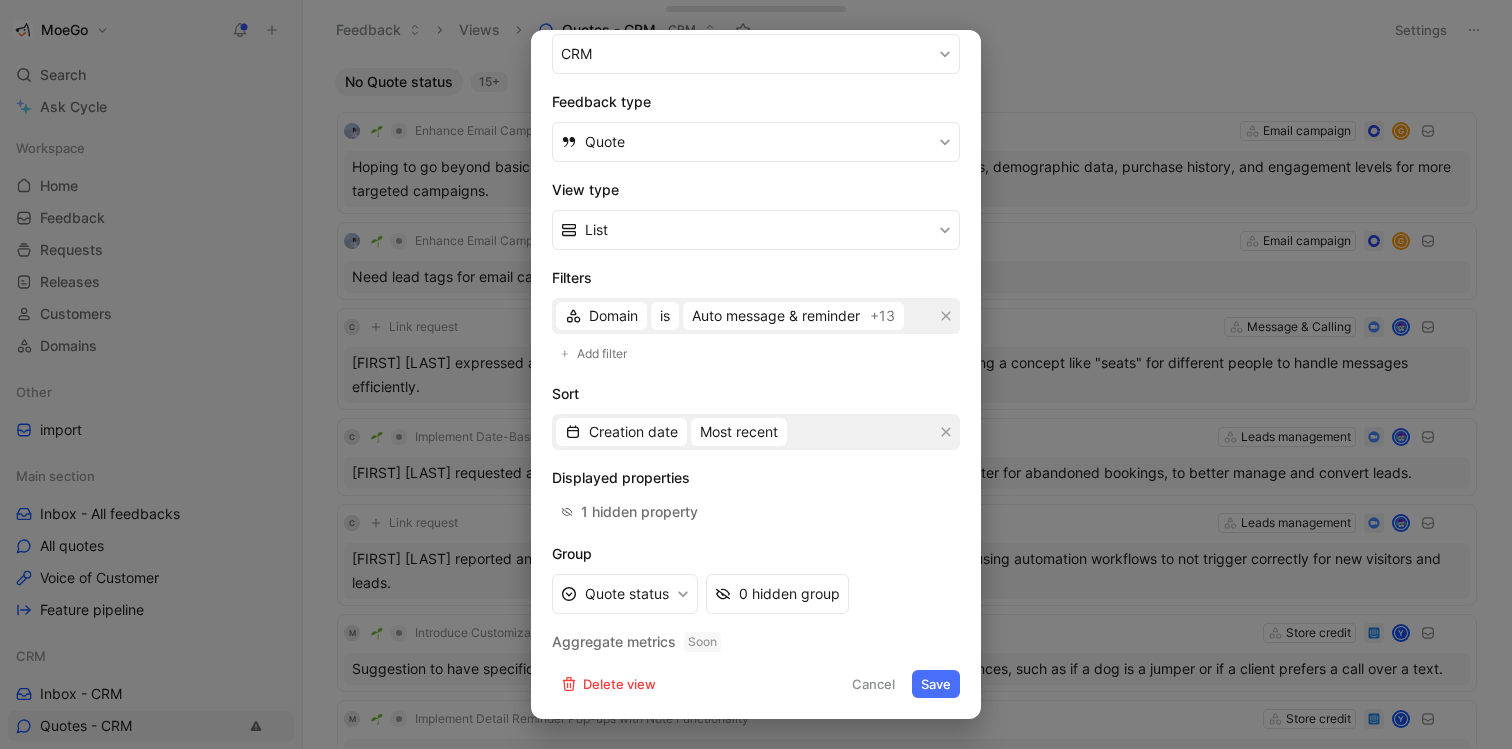 click on "Save" at bounding box center (936, 684) 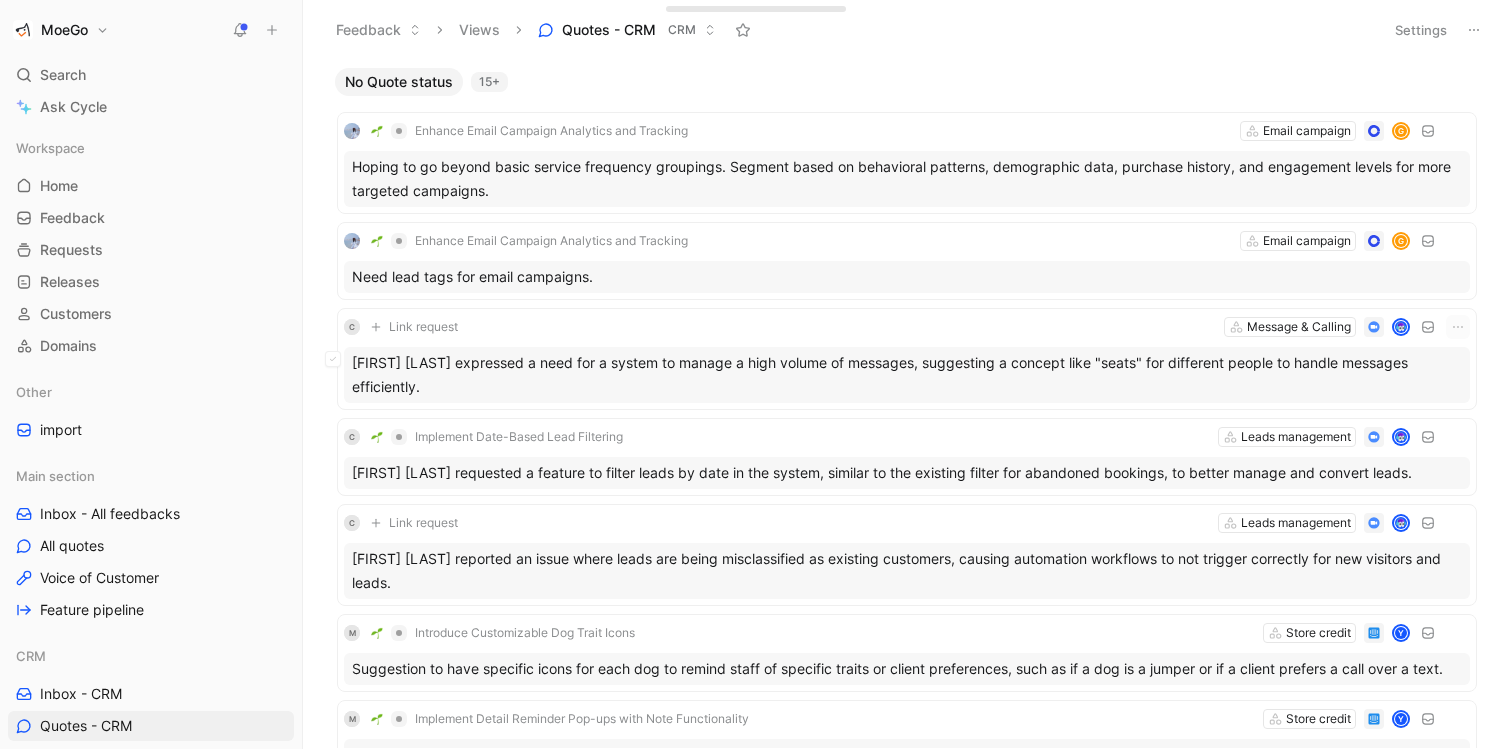 scroll, scrollTop: 0, scrollLeft: 0, axis: both 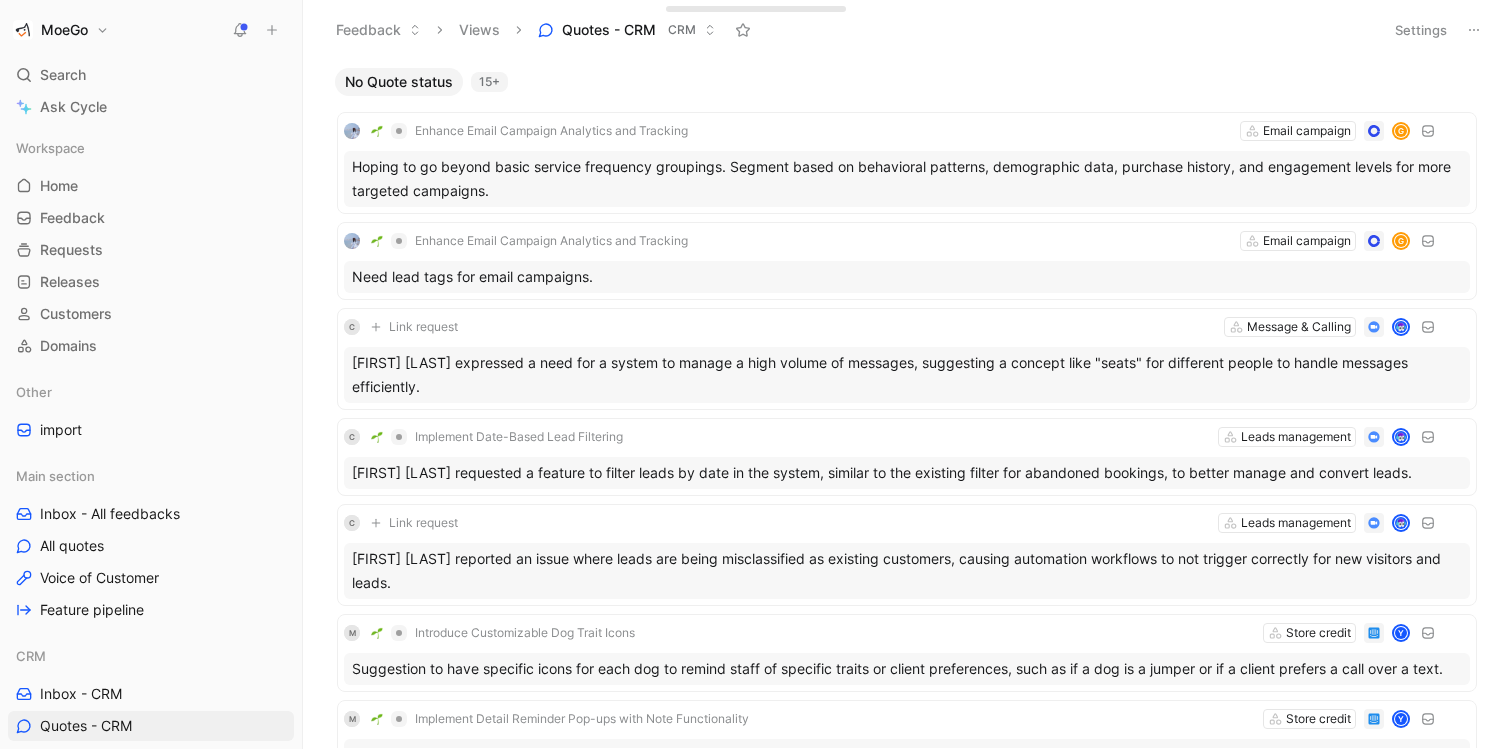 click on "Settings" at bounding box center [1421, 30] 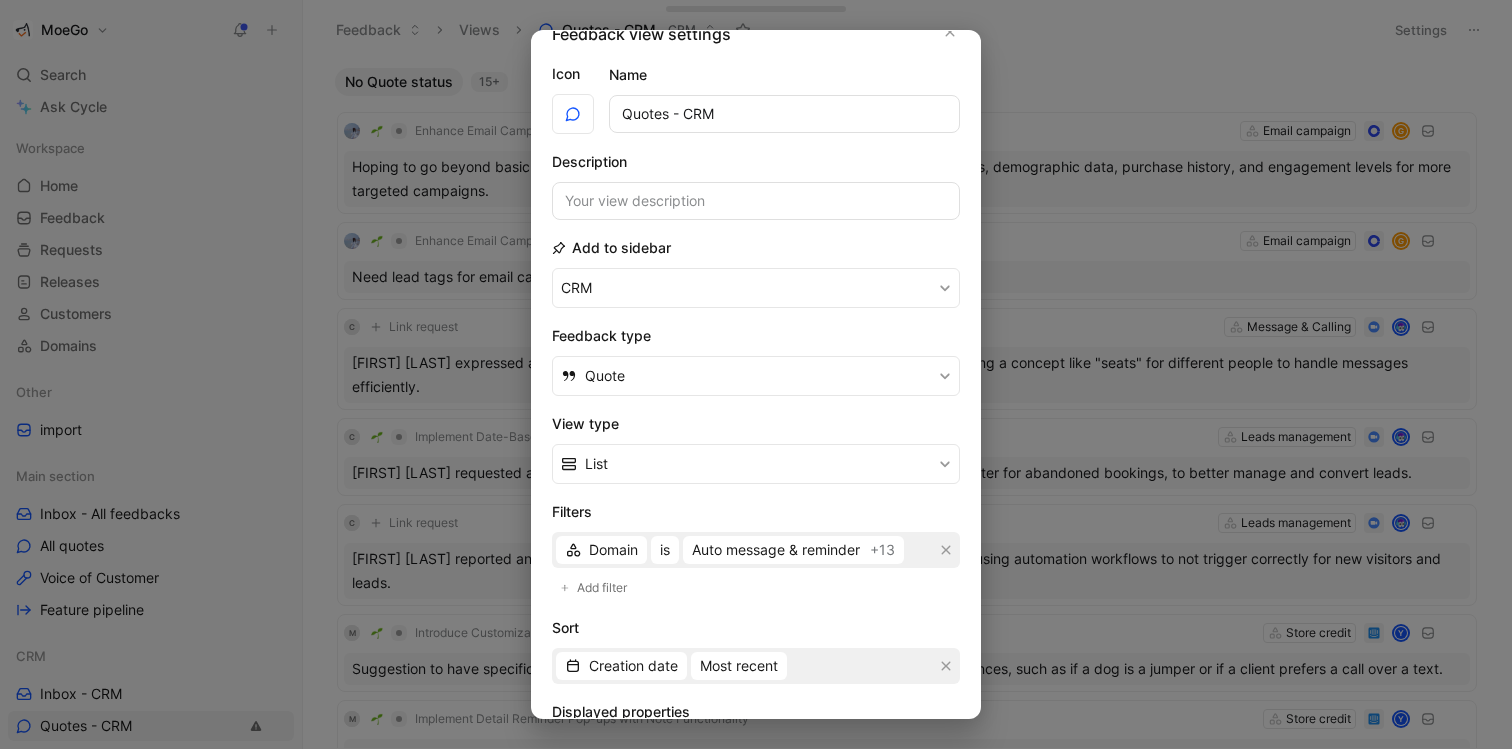 scroll, scrollTop: 0, scrollLeft: 0, axis: both 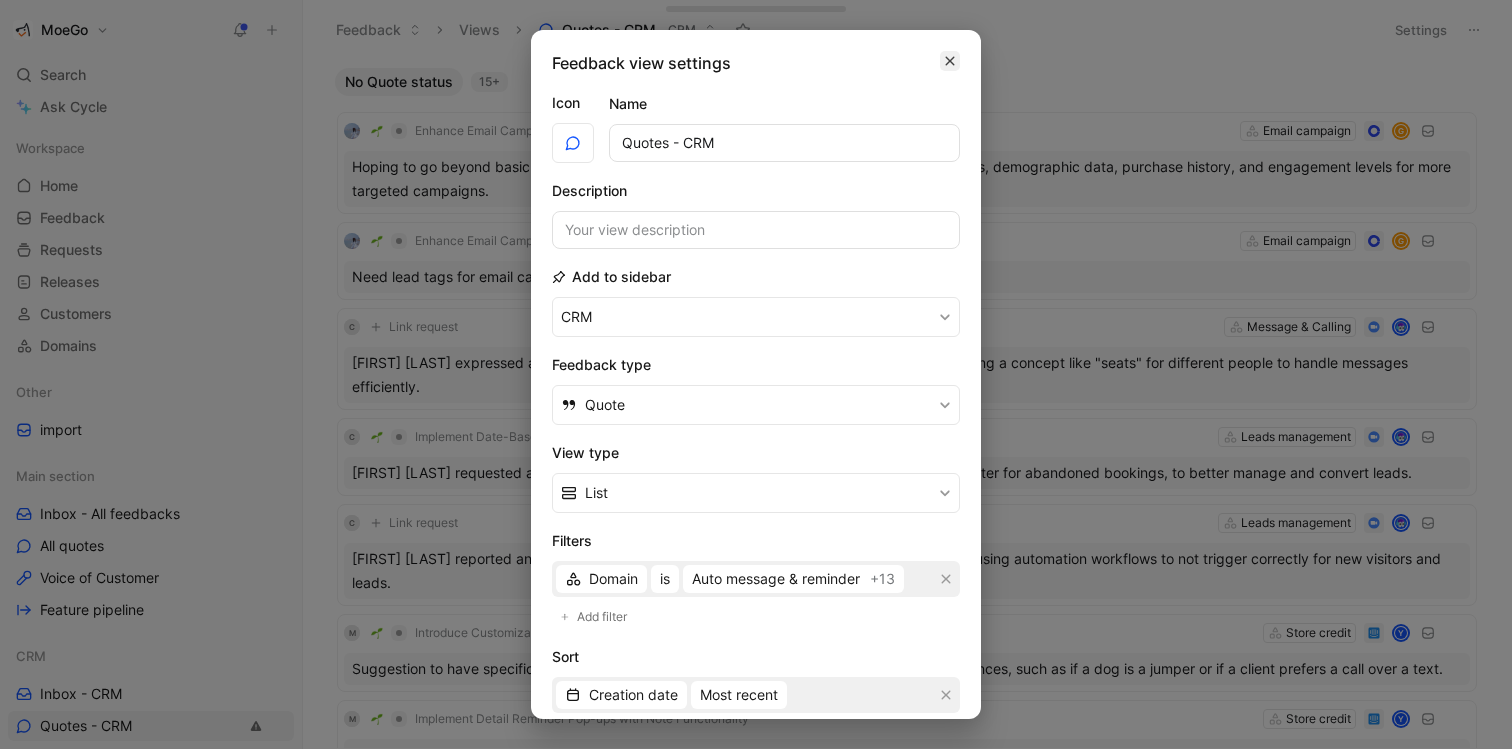 click 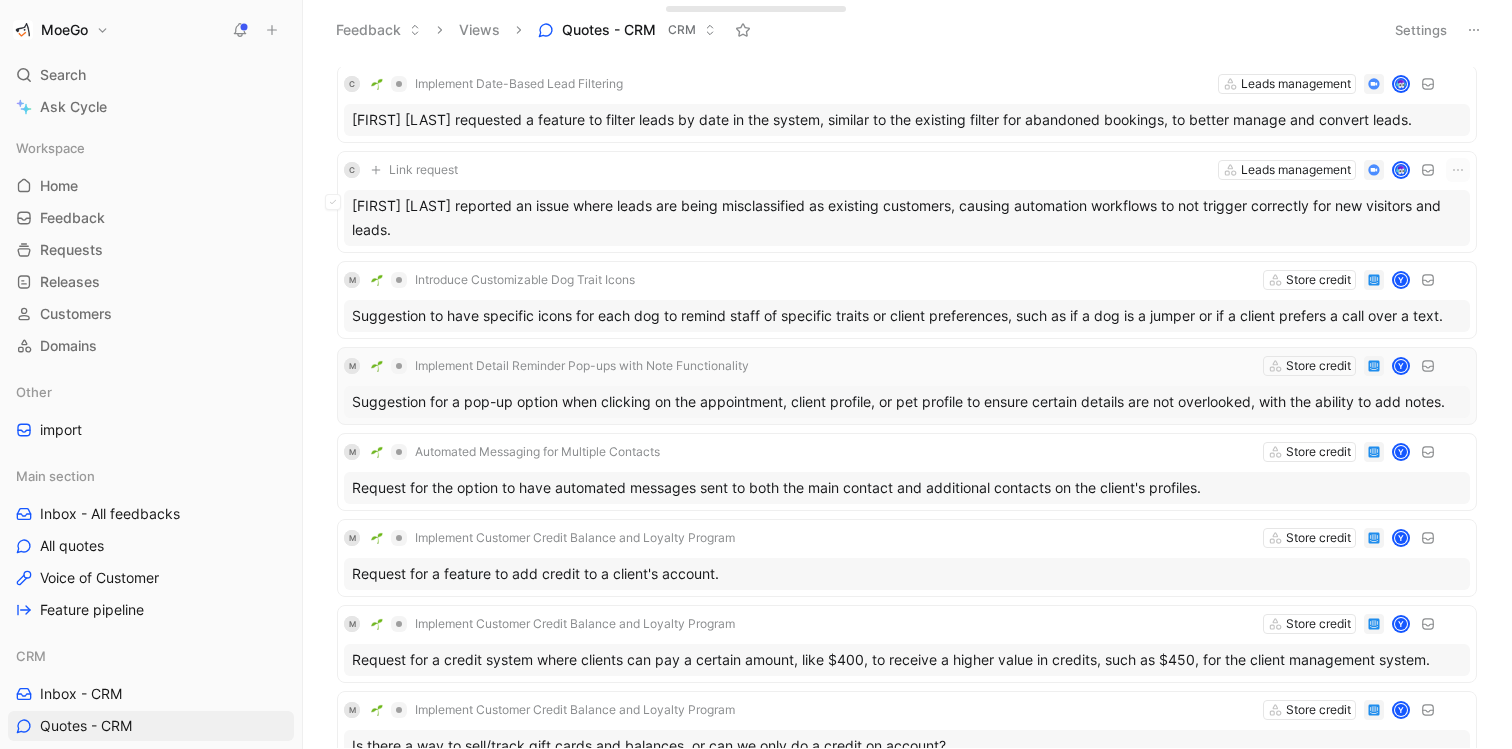 scroll, scrollTop: 372, scrollLeft: 0, axis: vertical 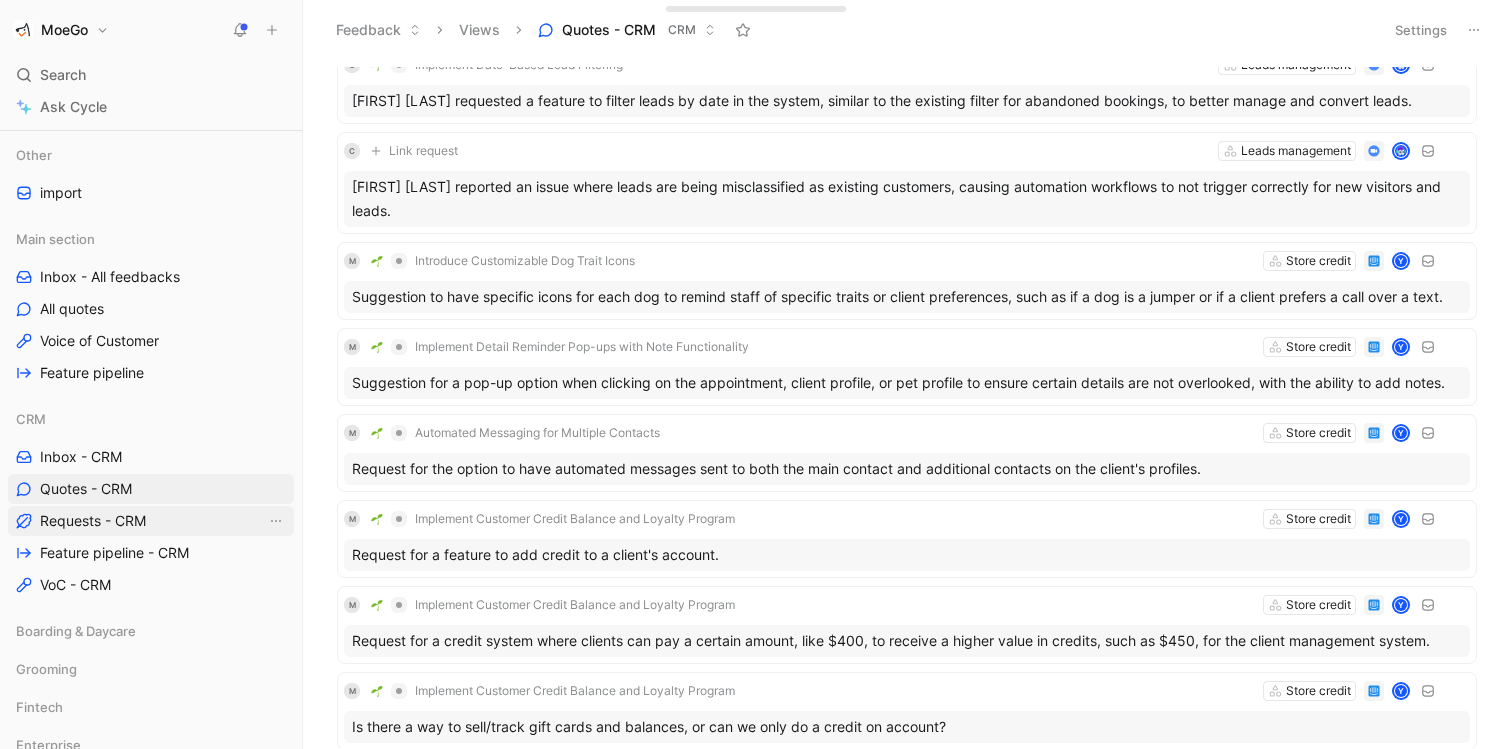 click on "Requests - CRM" at bounding box center (93, 521) 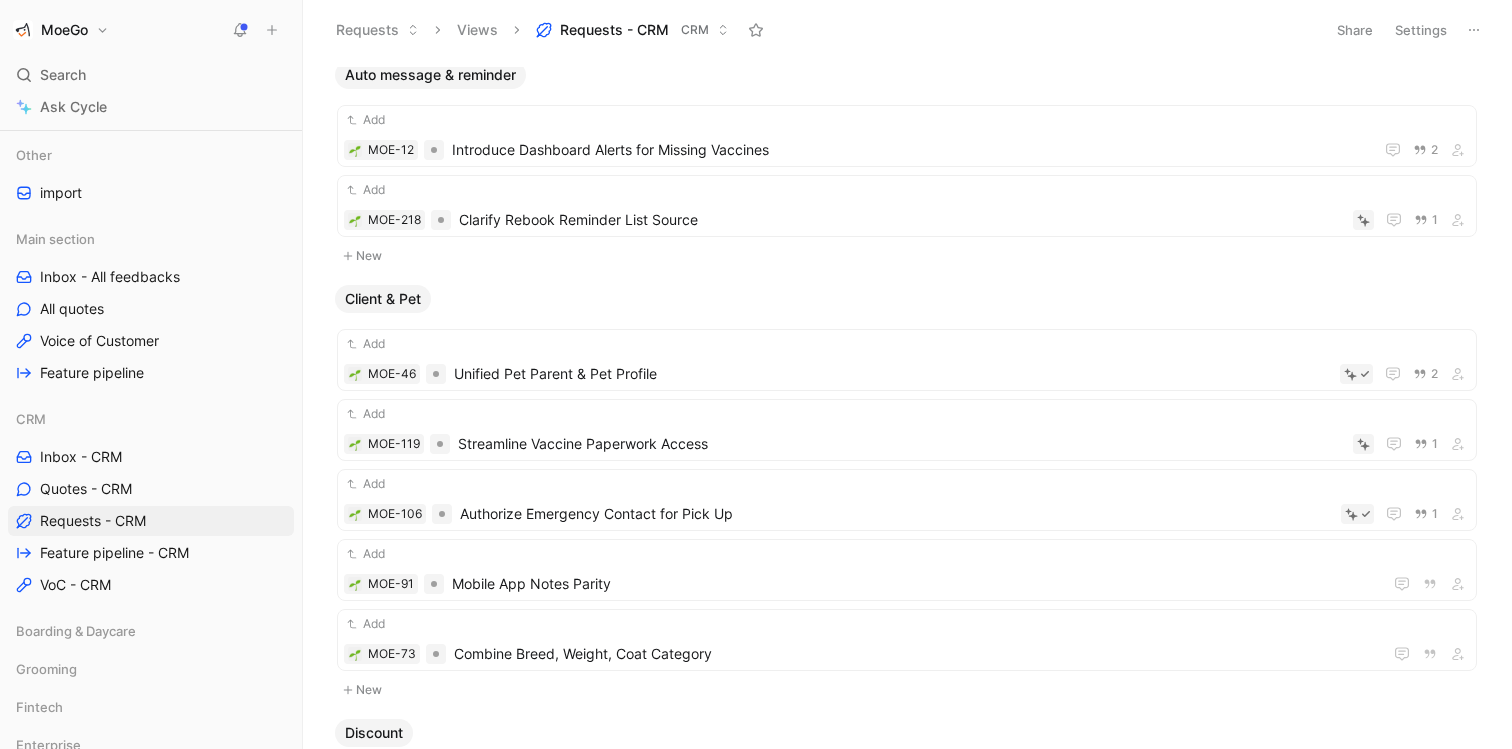 scroll, scrollTop: 0, scrollLeft: 0, axis: both 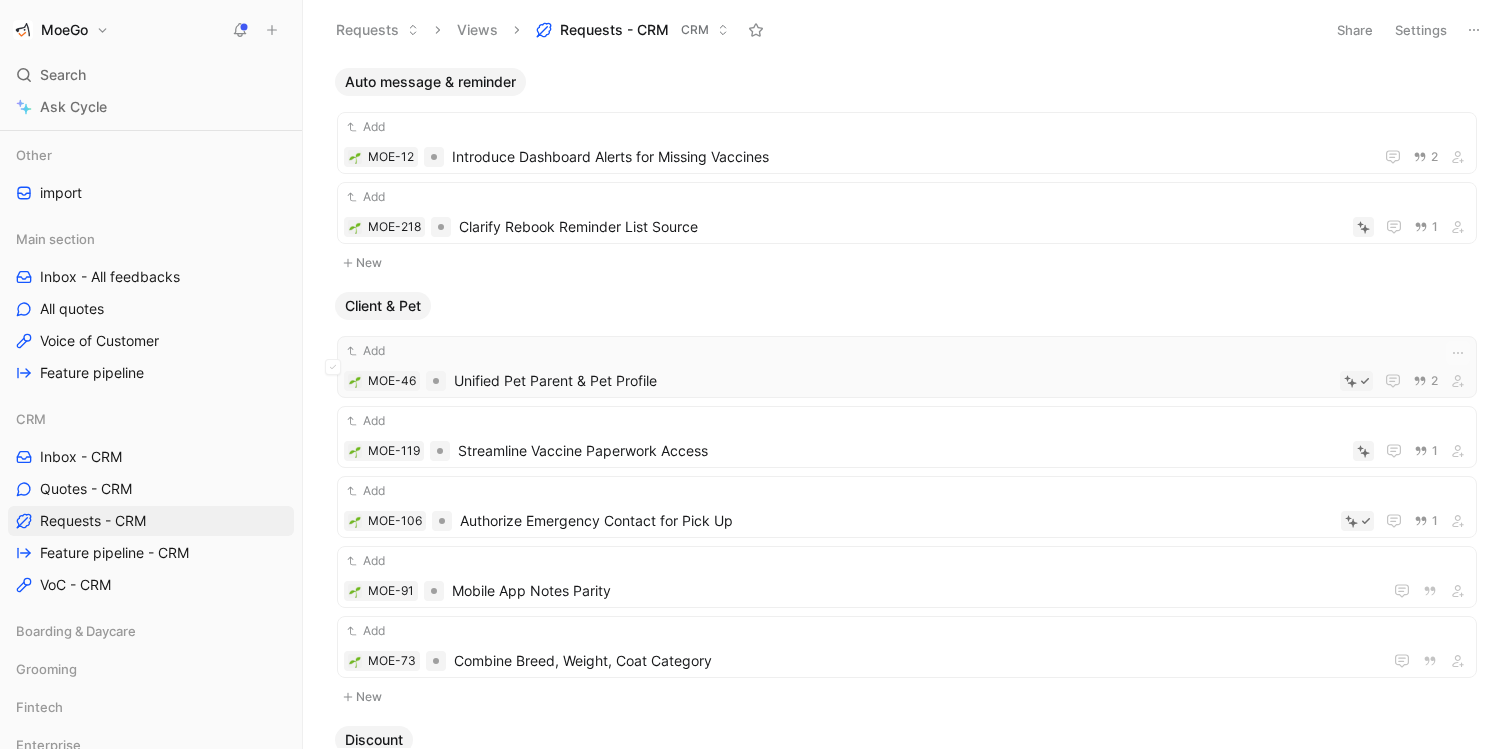 click on "Unified Pet Parent & Pet Profile" at bounding box center [893, 381] 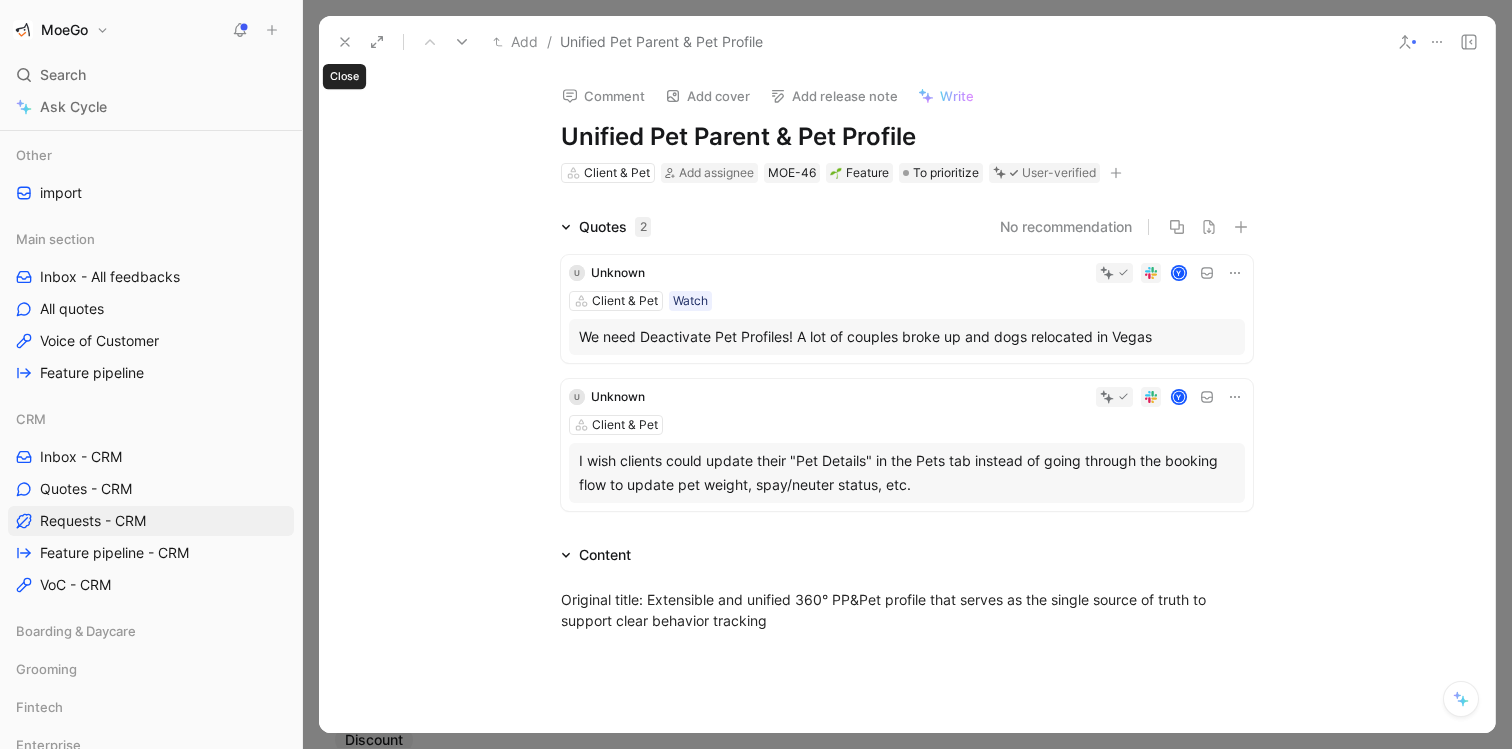 click 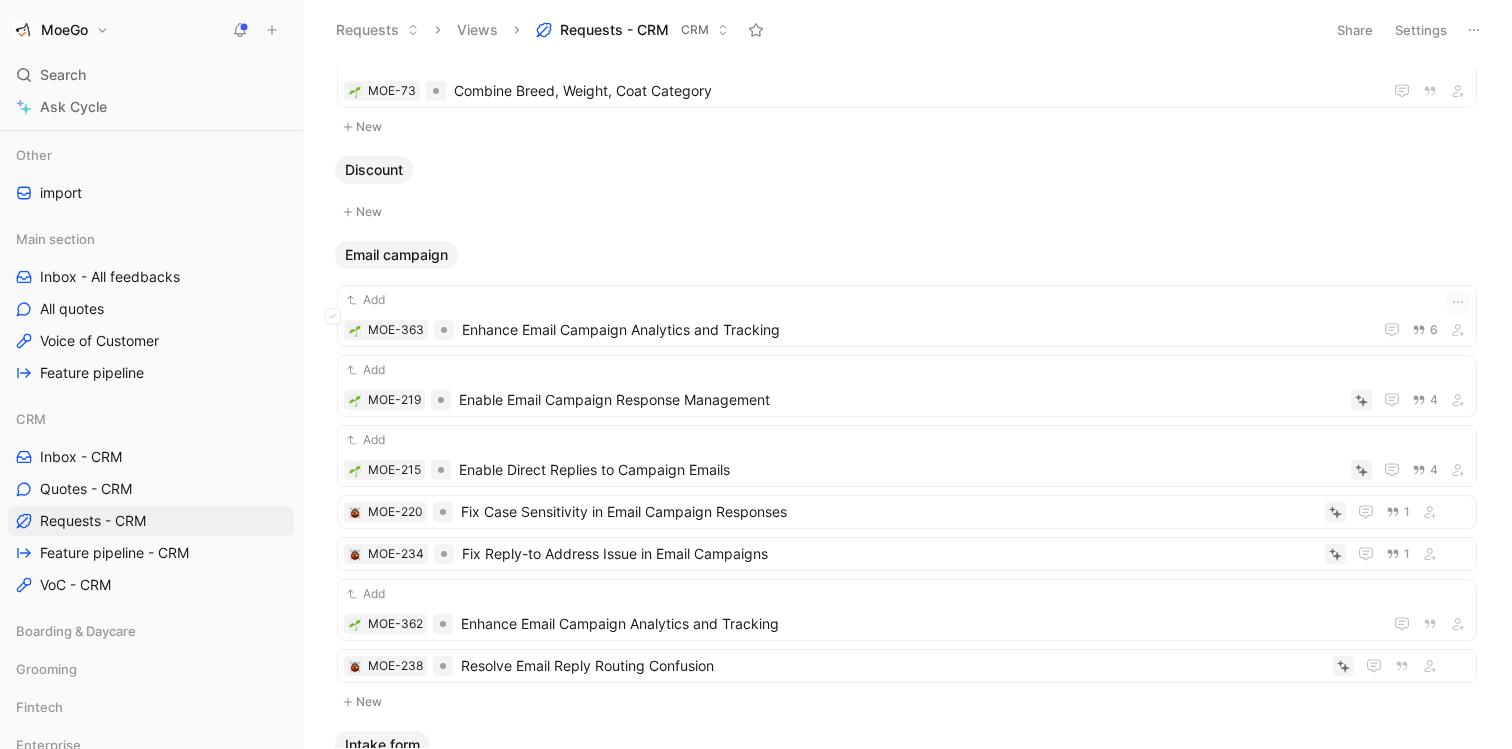 scroll, scrollTop: 571, scrollLeft: 0, axis: vertical 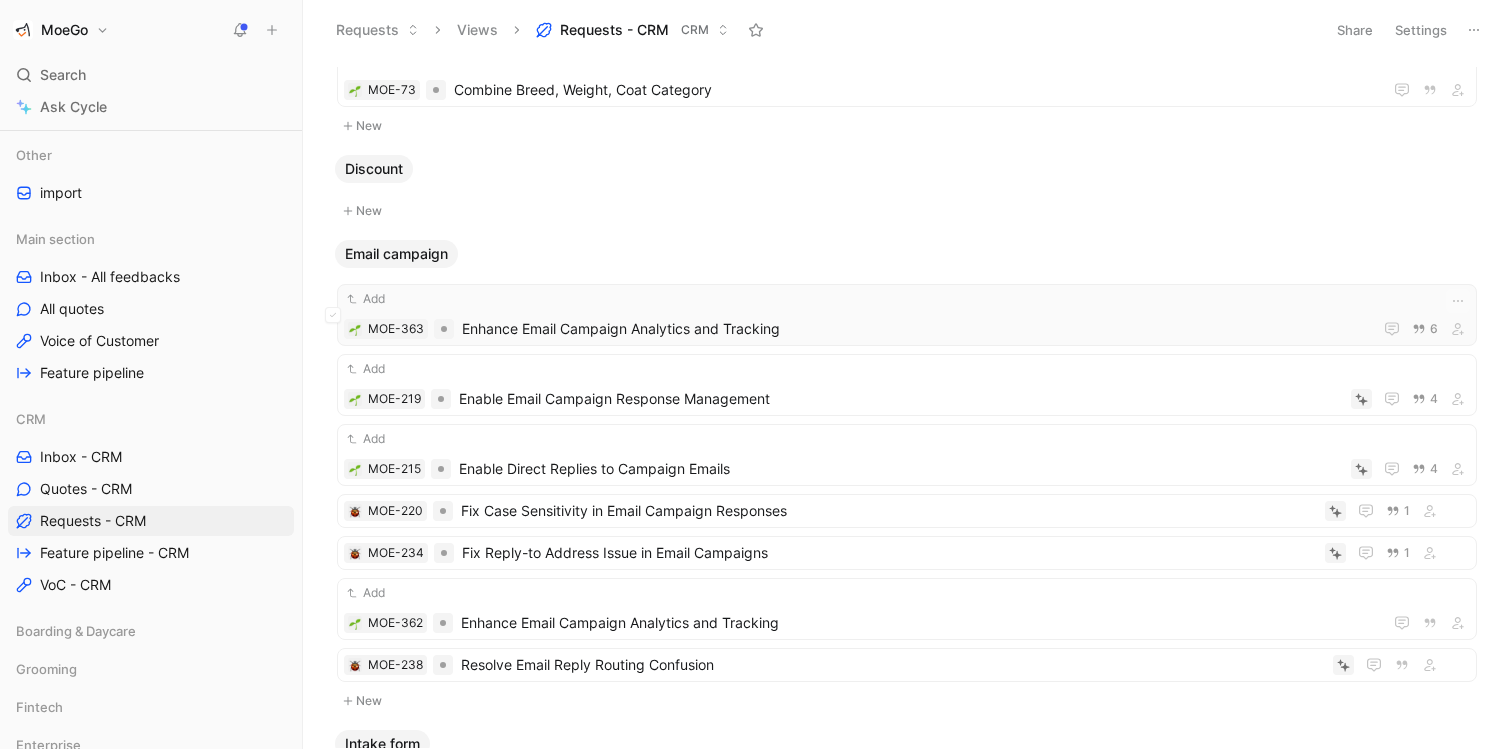 click on "Enhance Email Campaign Analytics and Tracking" at bounding box center (913, 329) 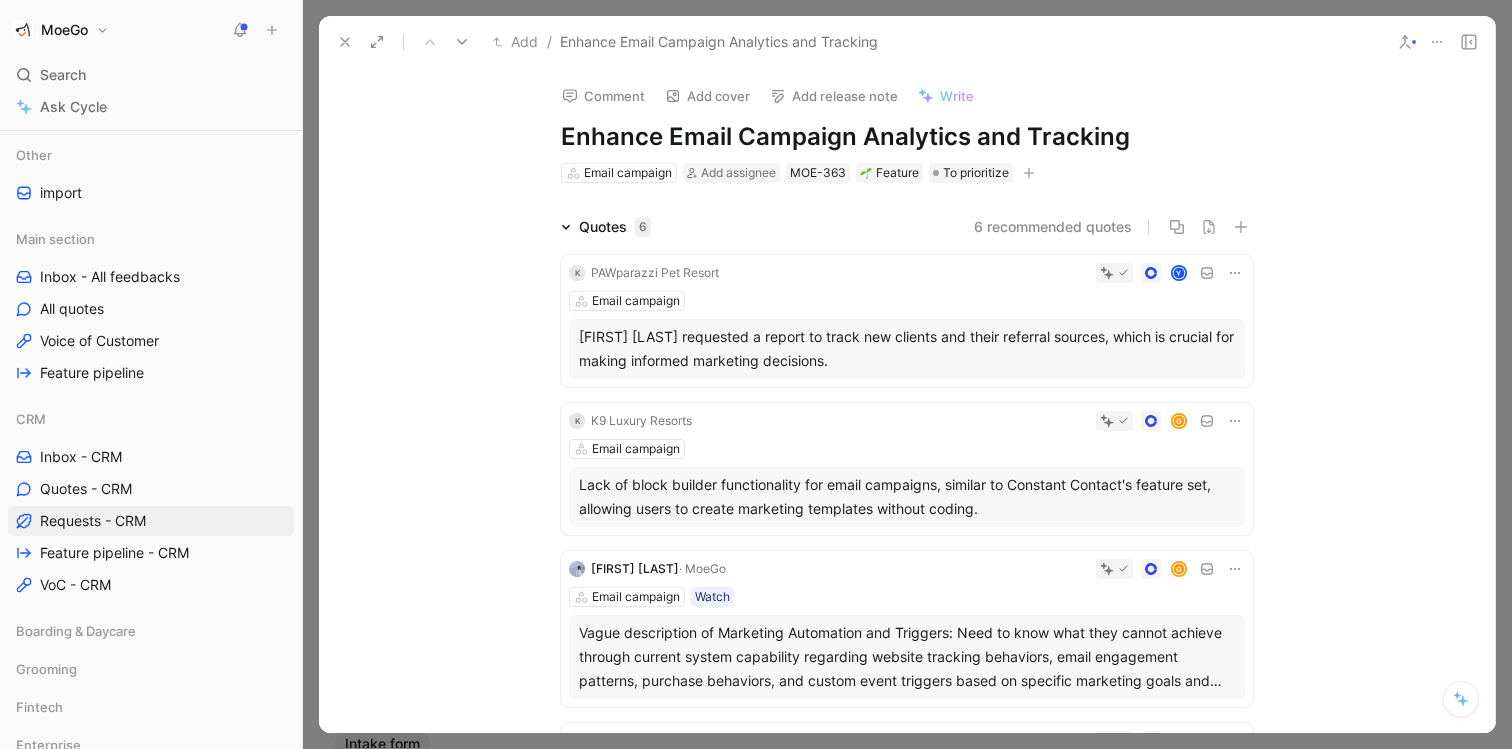 click on "Email campaign Add assignee MOE-363 Feature To prioritize" at bounding box center [907, 173] 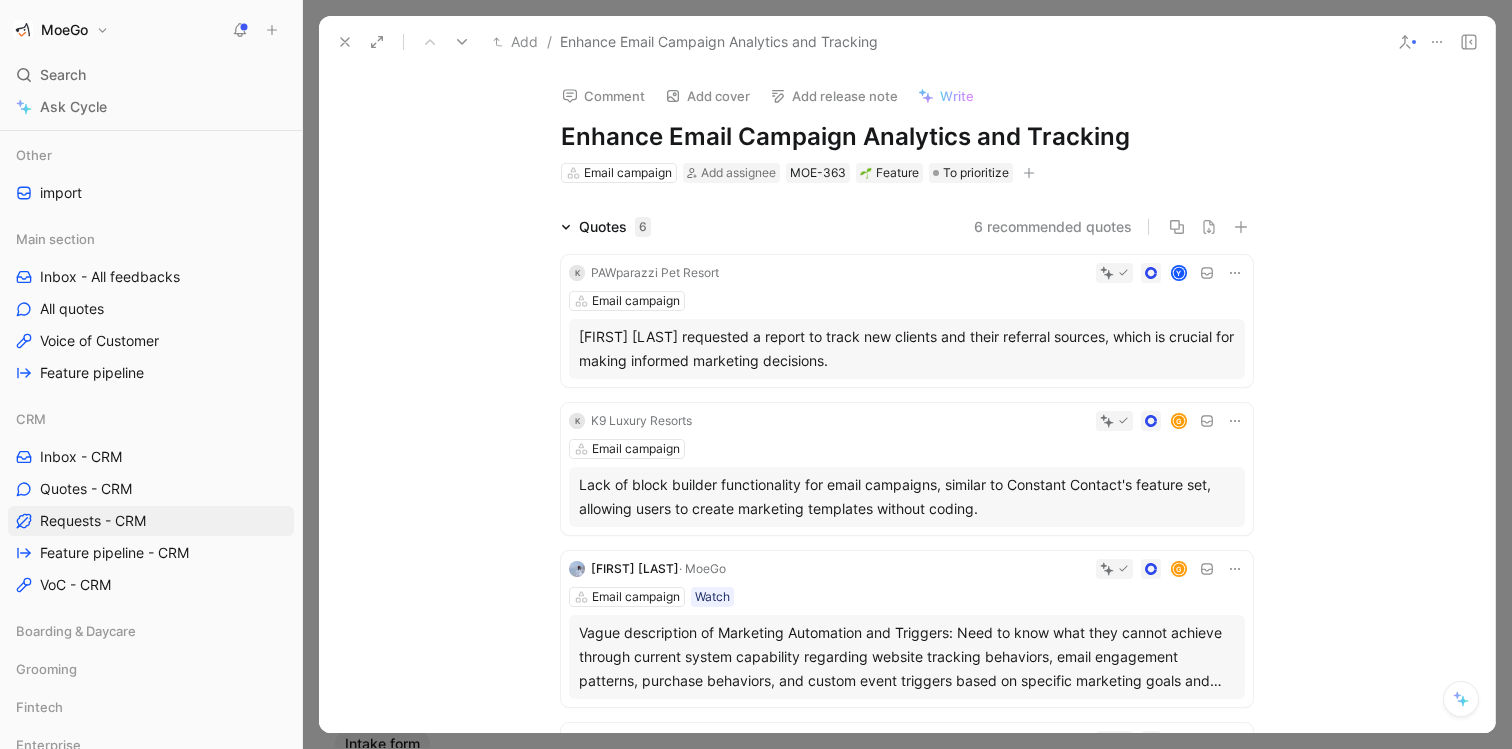 click 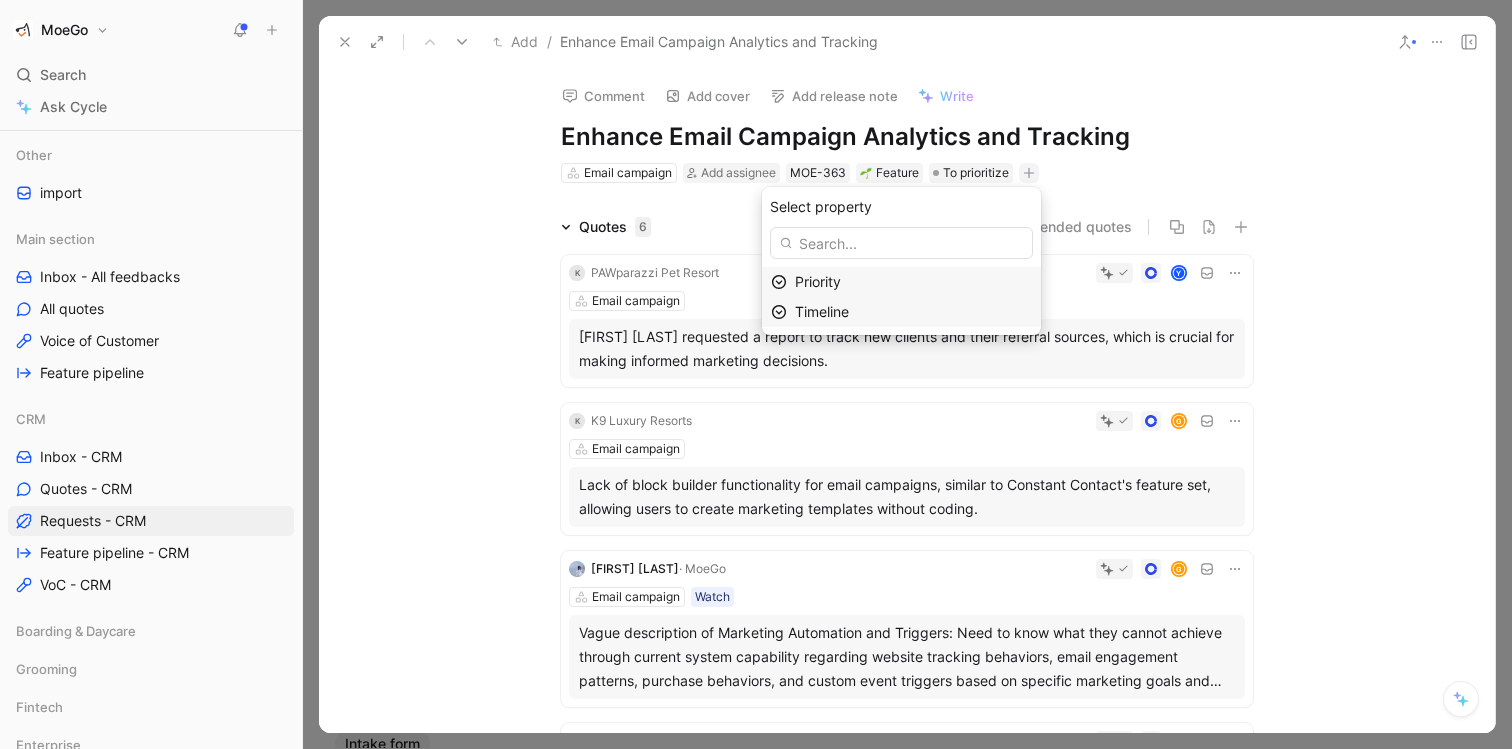 click on "Timeline" at bounding box center [901, 312] 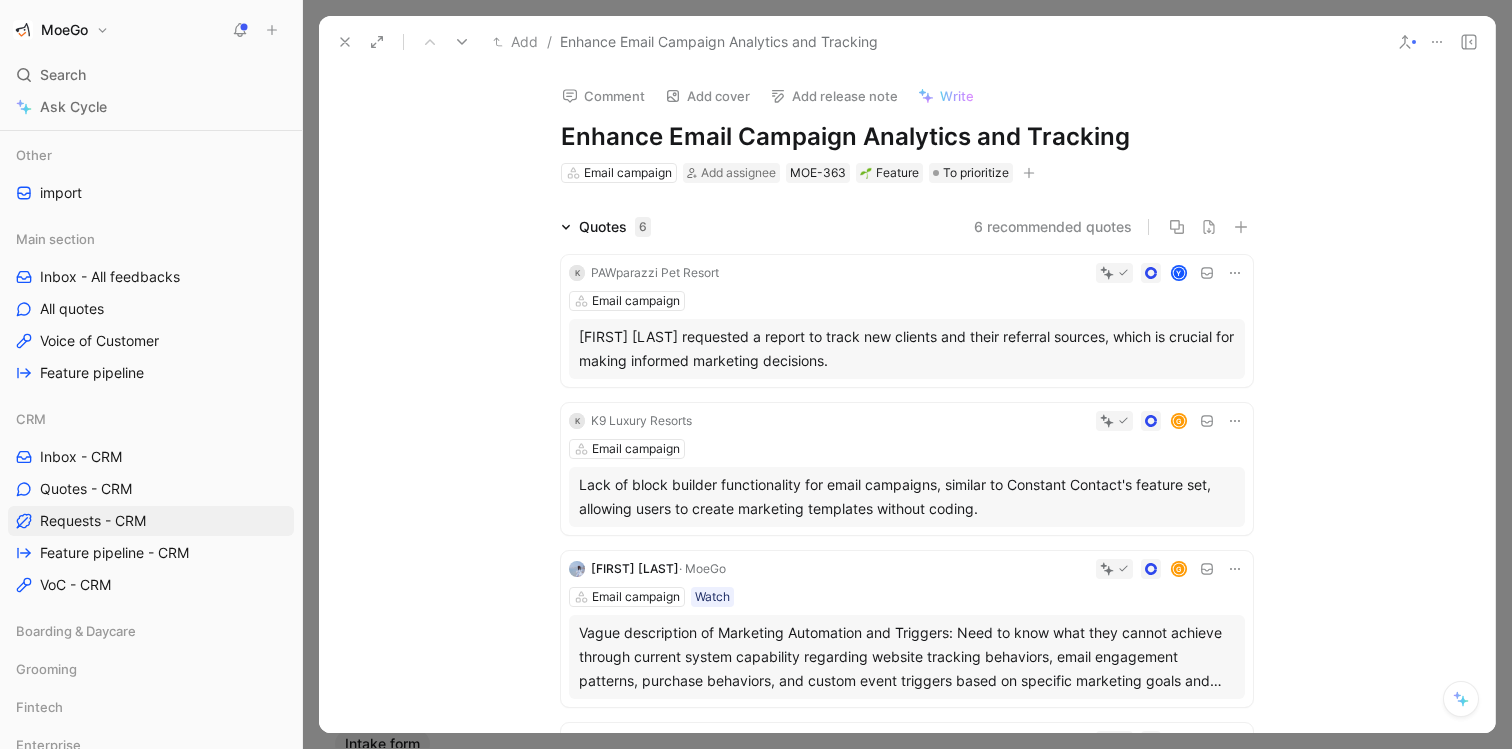 click 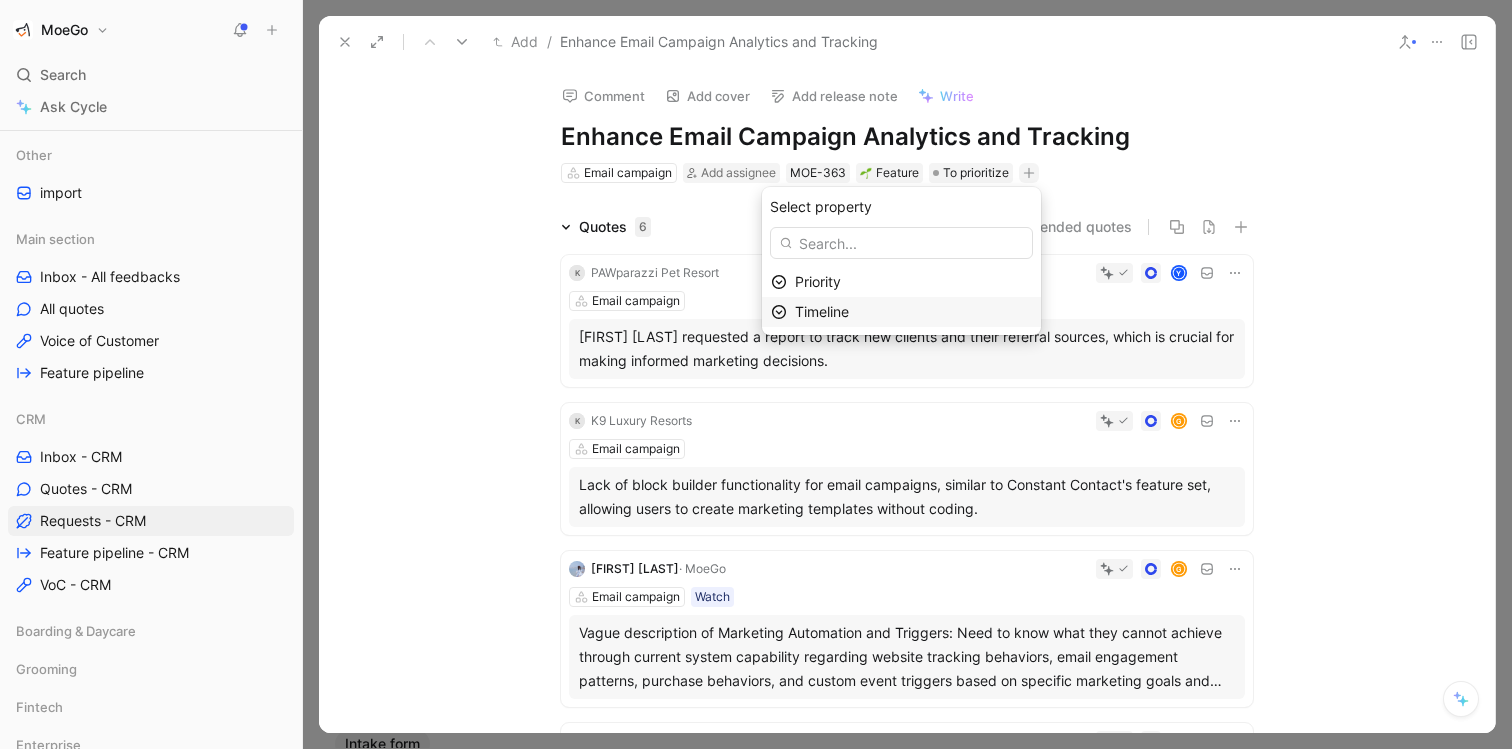 click on "Timeline" at bounding box center [913, 312] 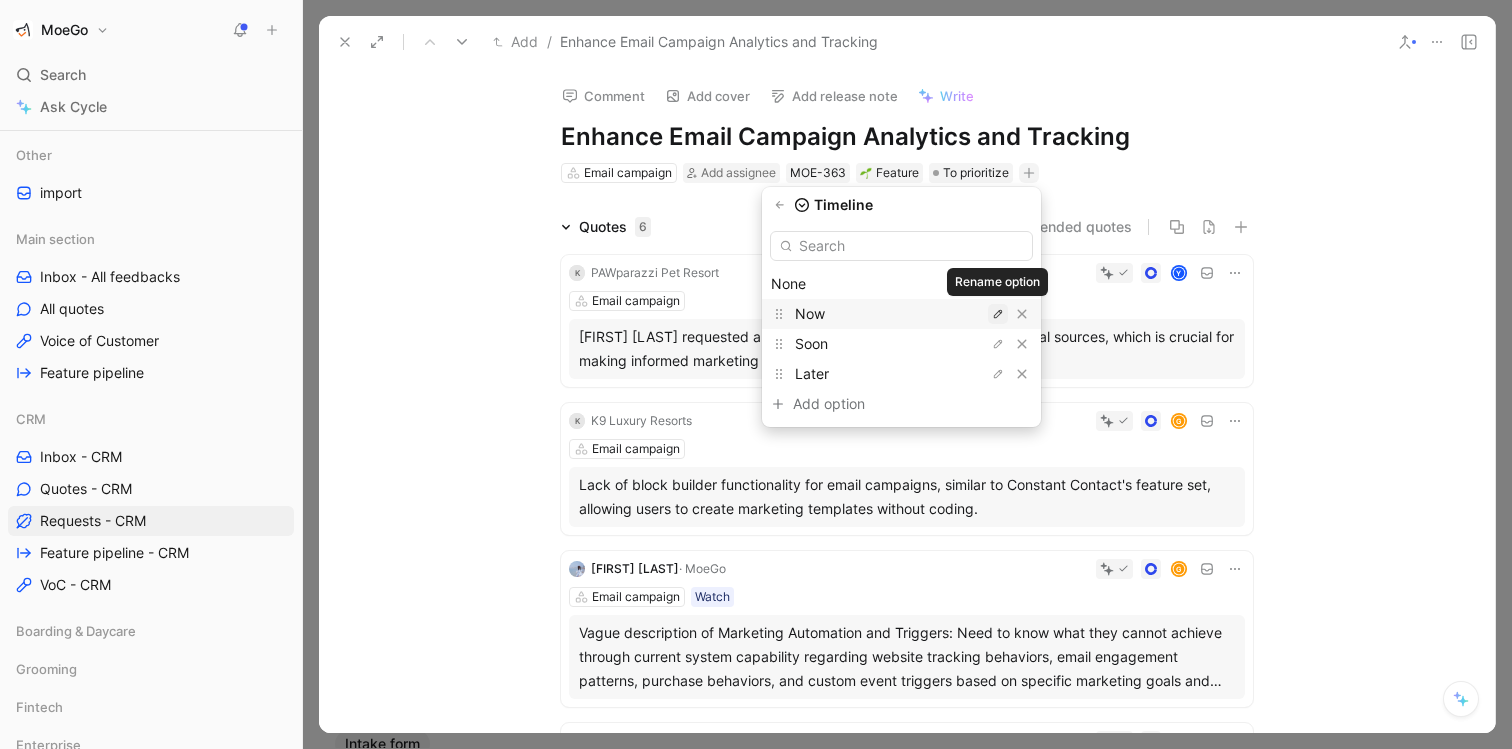 click at bounding box center (998, 314) 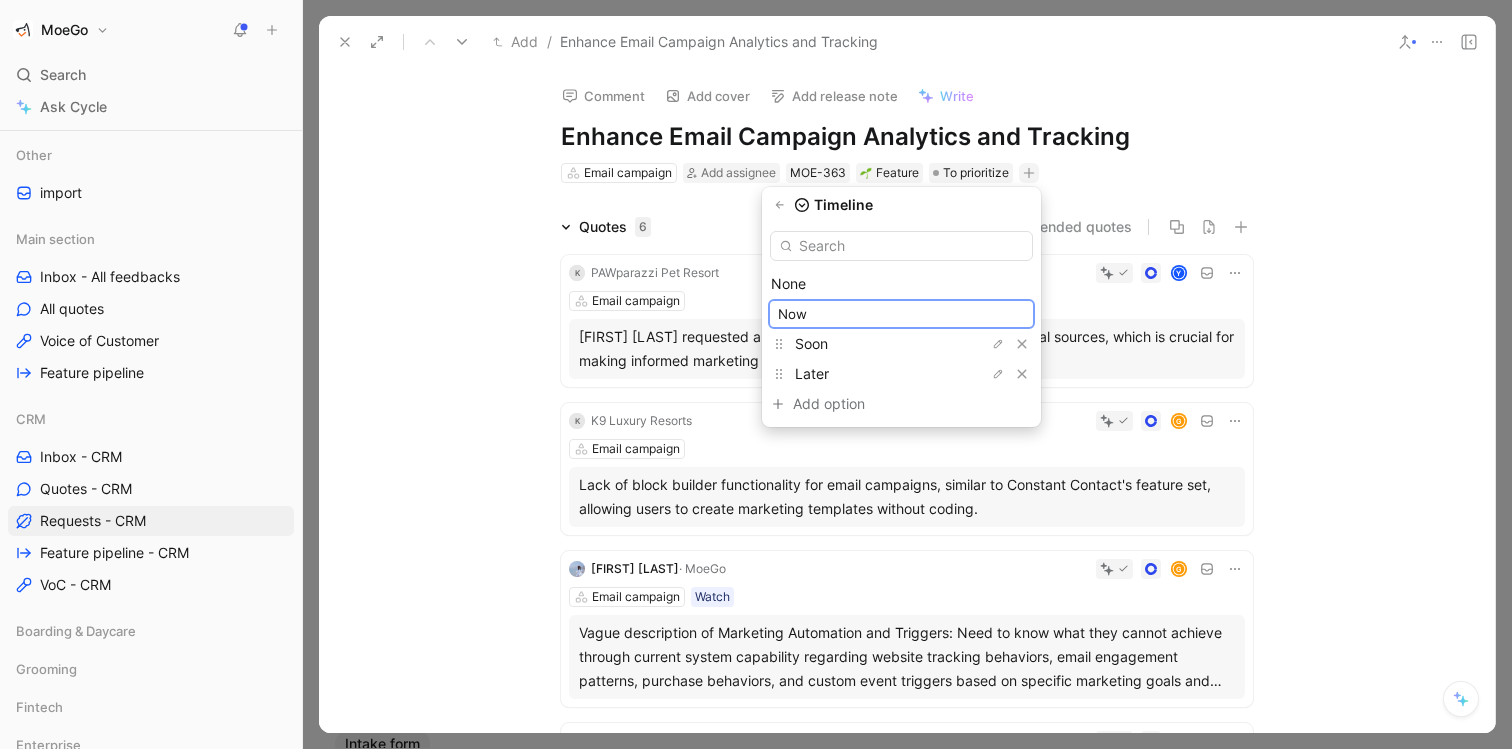 drag, startPoint x: 909, startPoint y: 316, endPoint x: 785, endPoint y: 309, distance: 124.197426 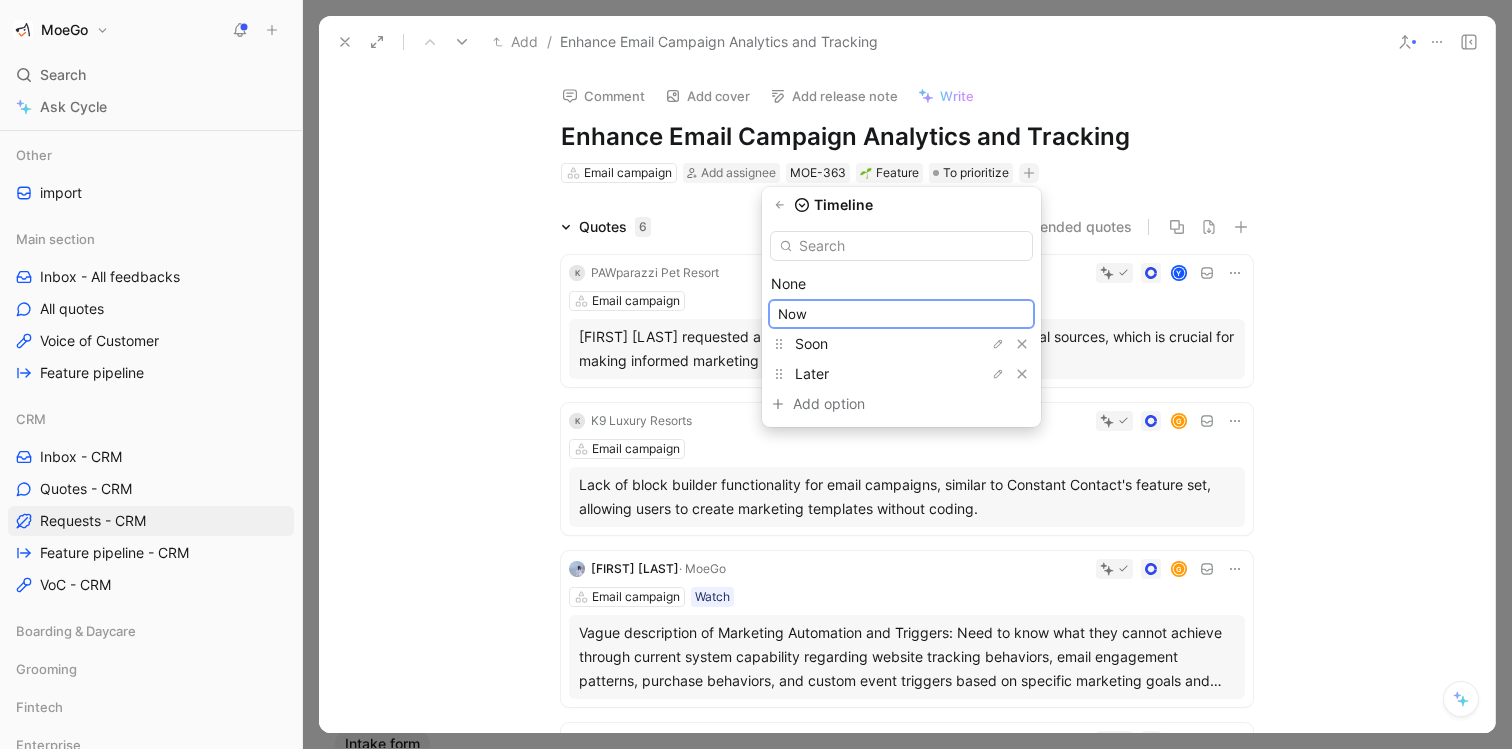 type on "2" 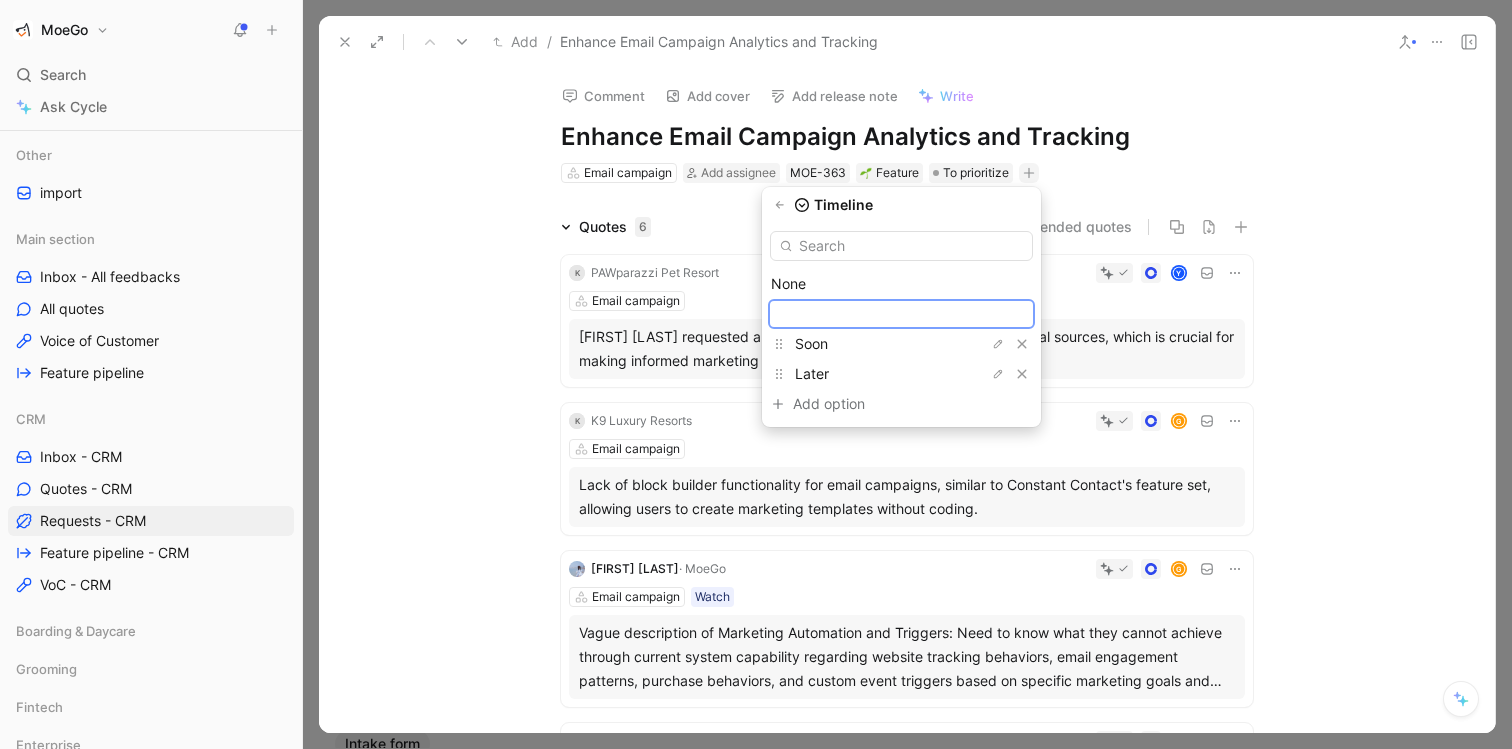 type on "2" 